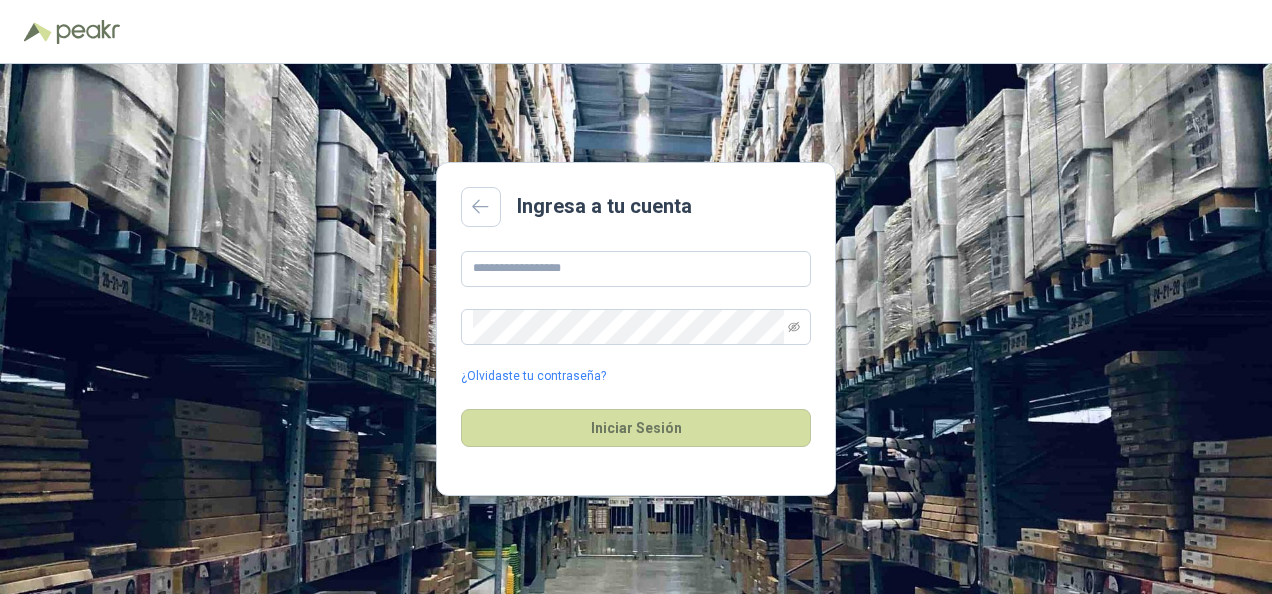 scroll, scrollTop: 0, scrollLeft: 0, axis: both 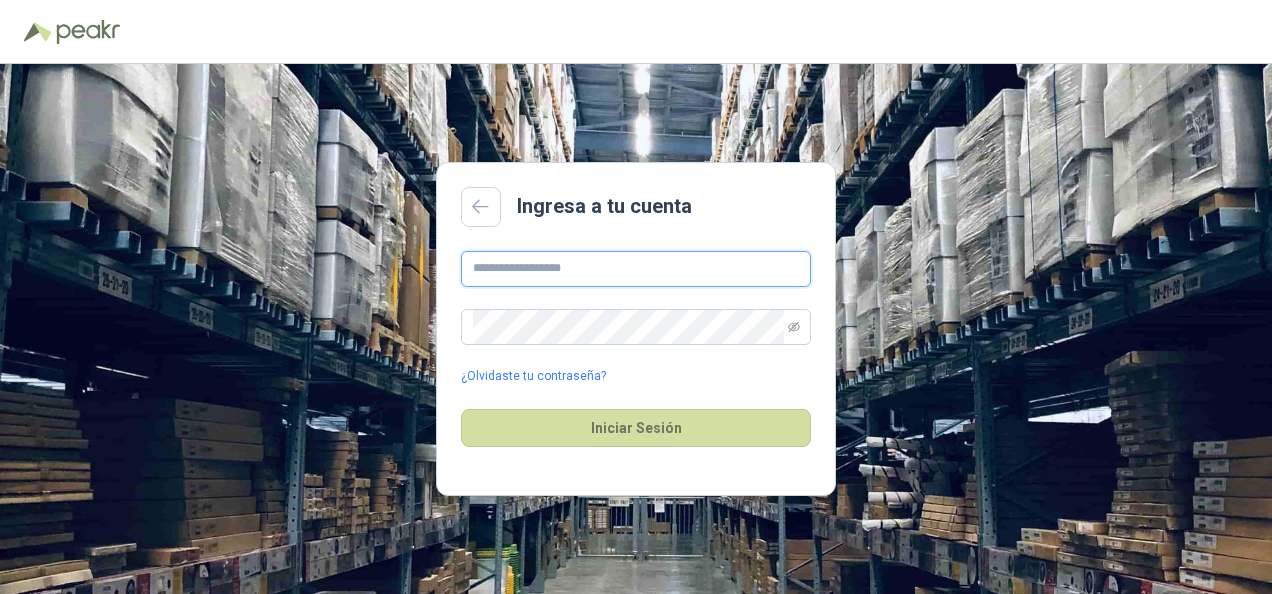 click at bounding box center [636, 269] 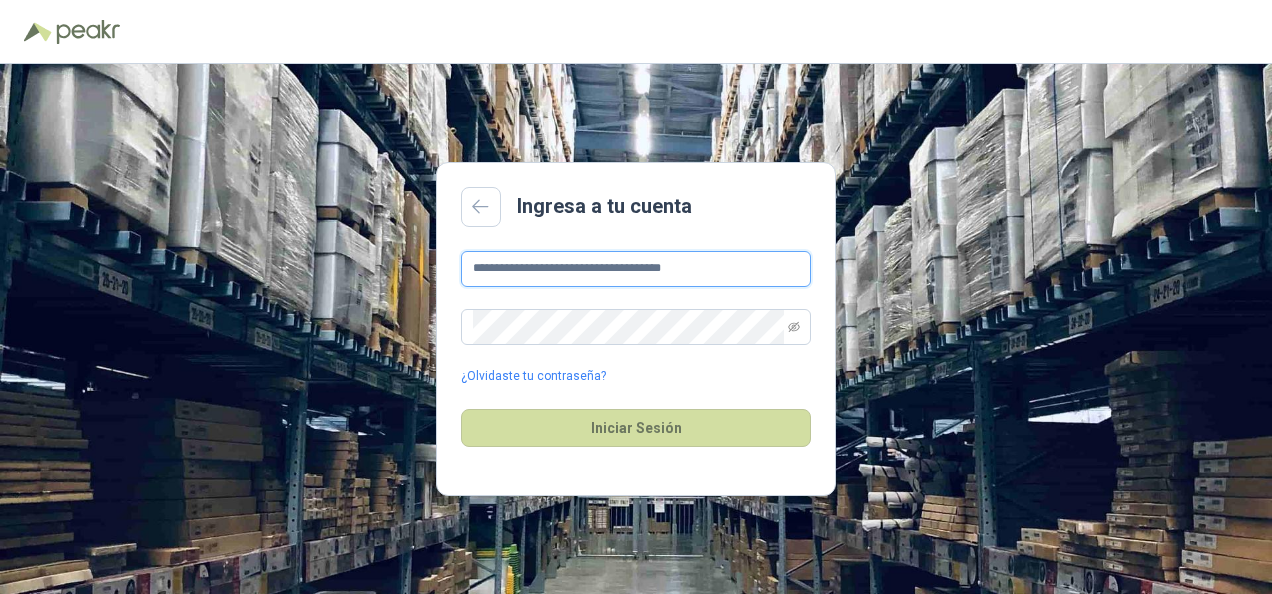 type on "**********" 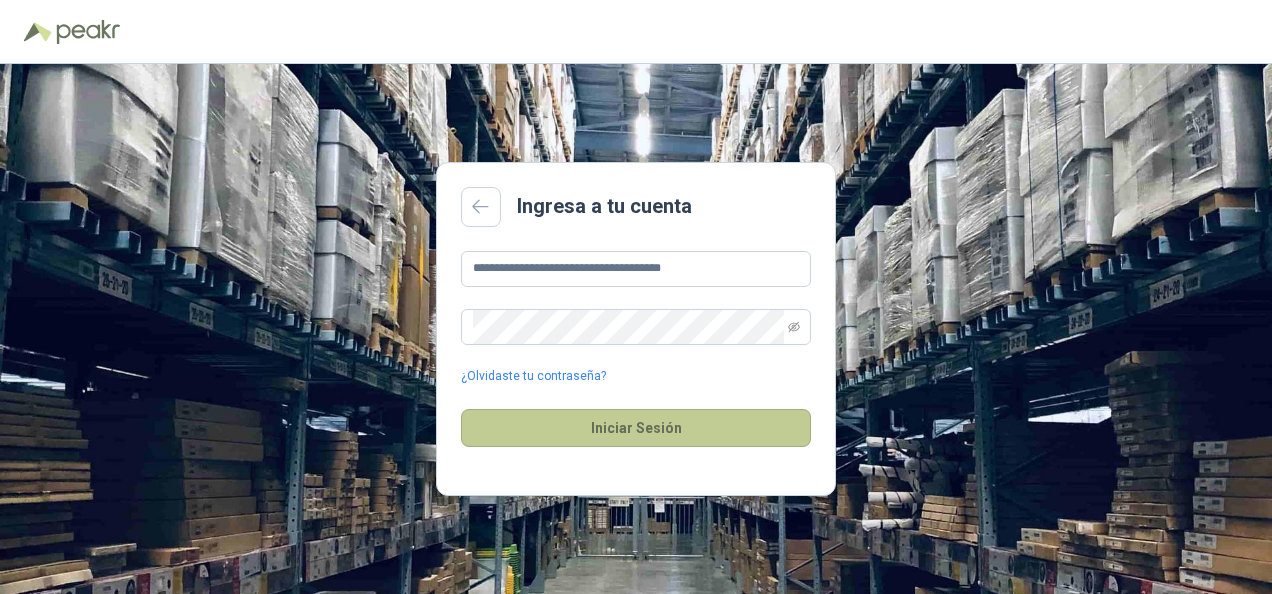 click on "Iniciar Sesión" at bounding box center [636, 428] 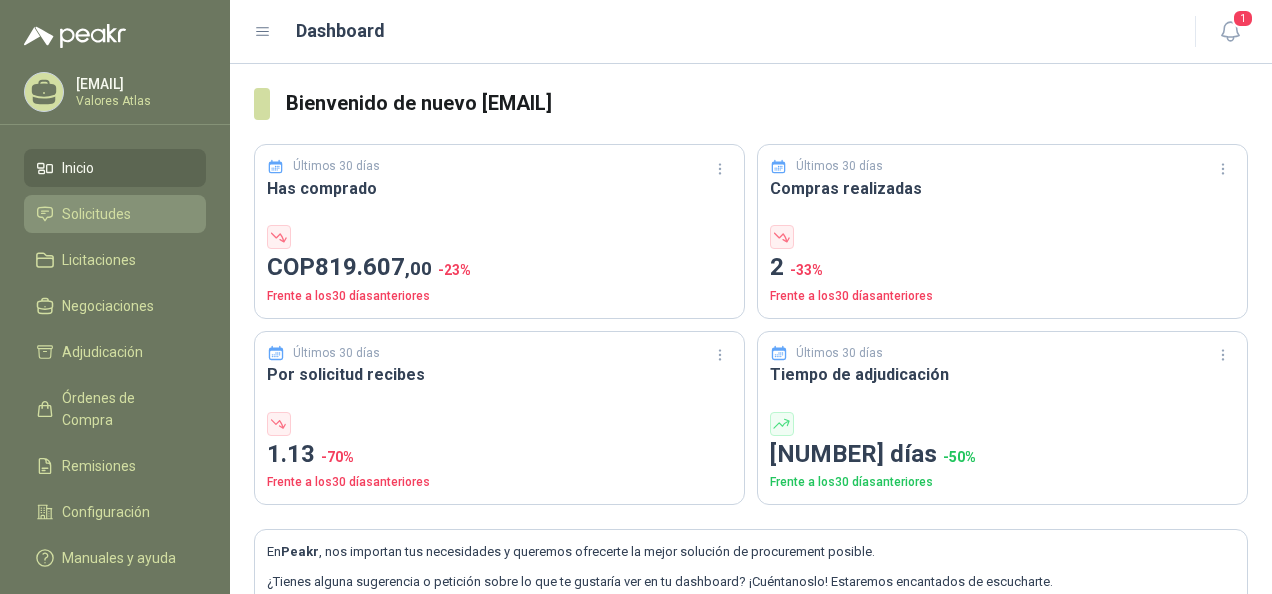 click on "Solicitudes" at bounding box center [96, 214] 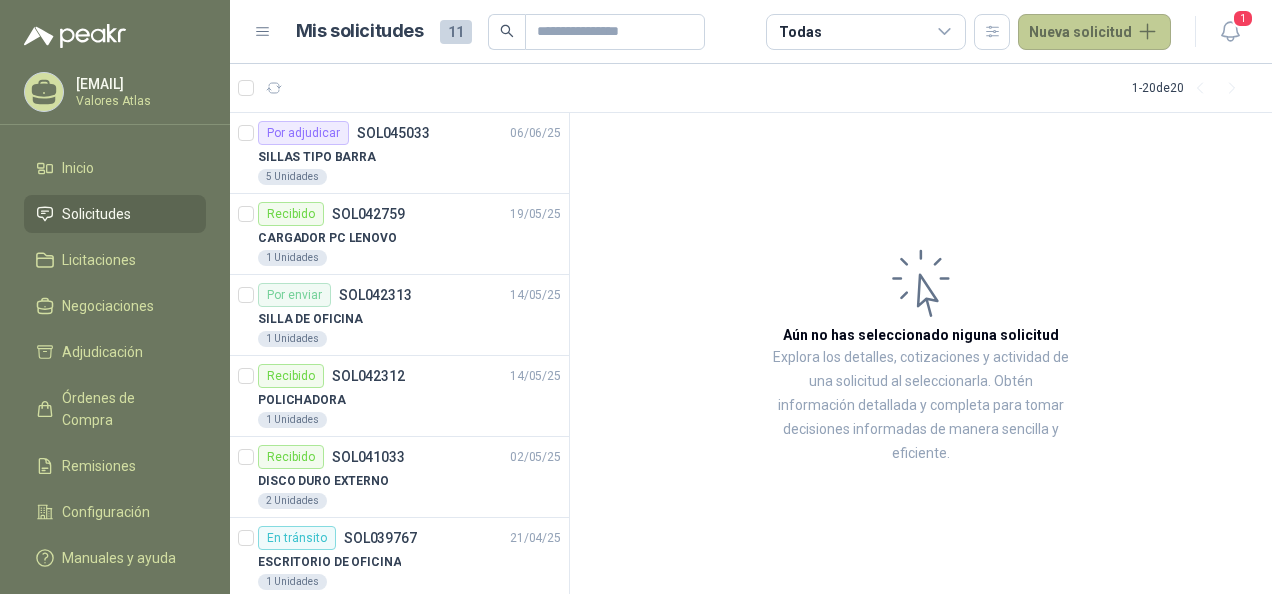 click on "Nueva solicitud" at bounding box center (1094, 32) 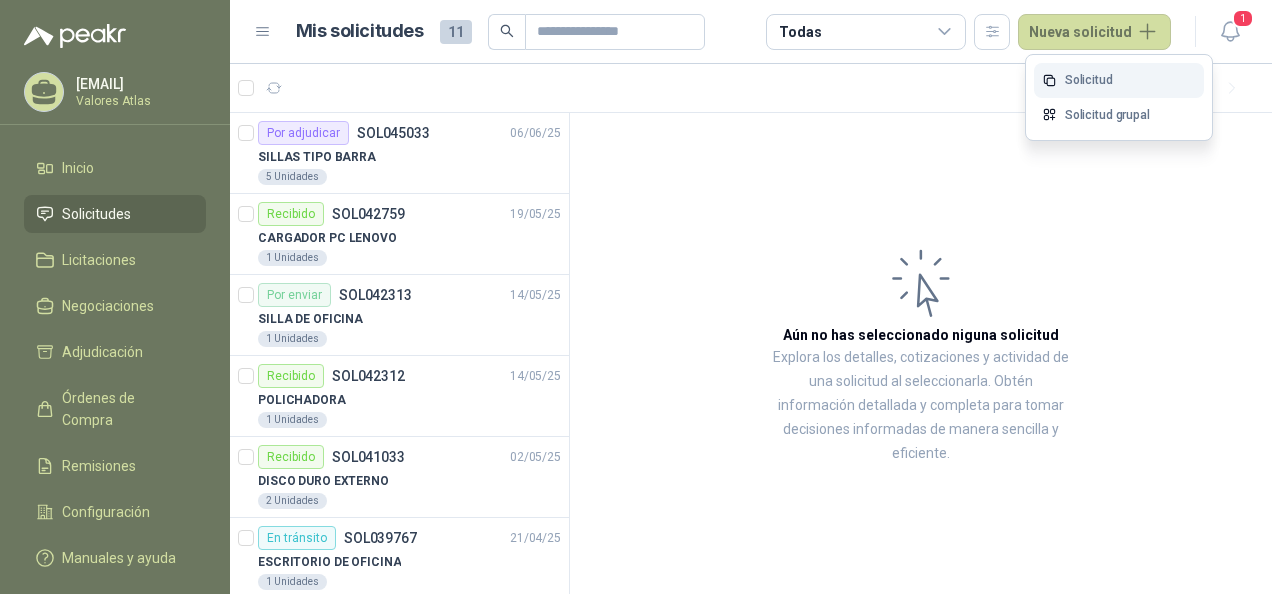 click on "Solicitud" at bounding box center [1119, 80] 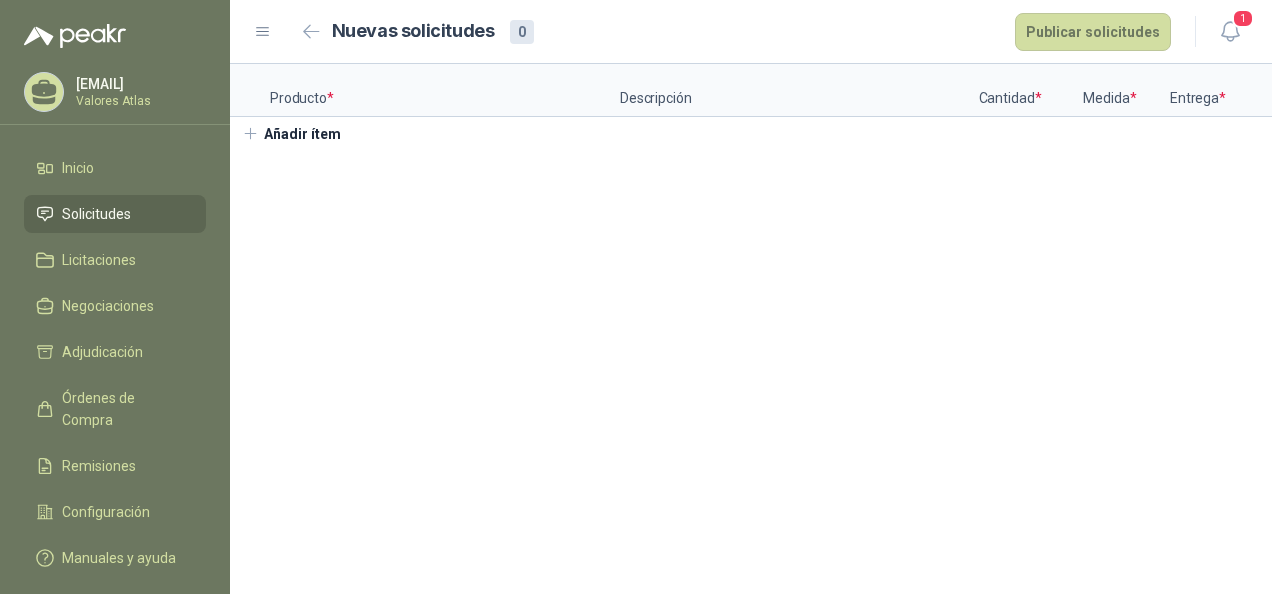 type 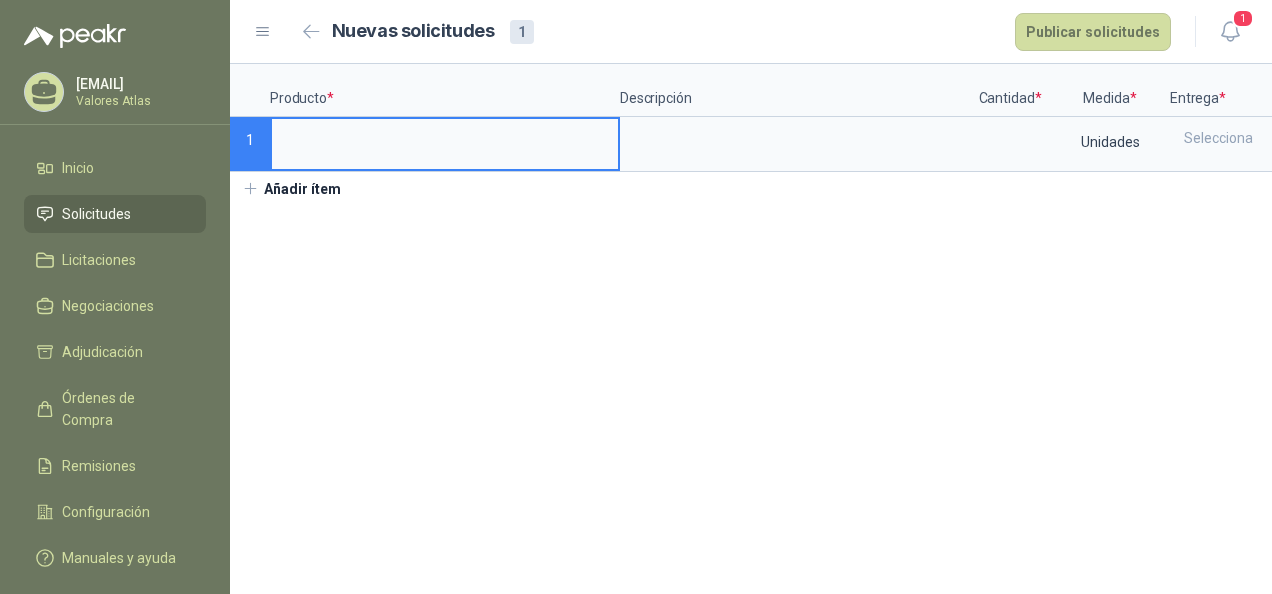 click at bounding box center (445, 138) 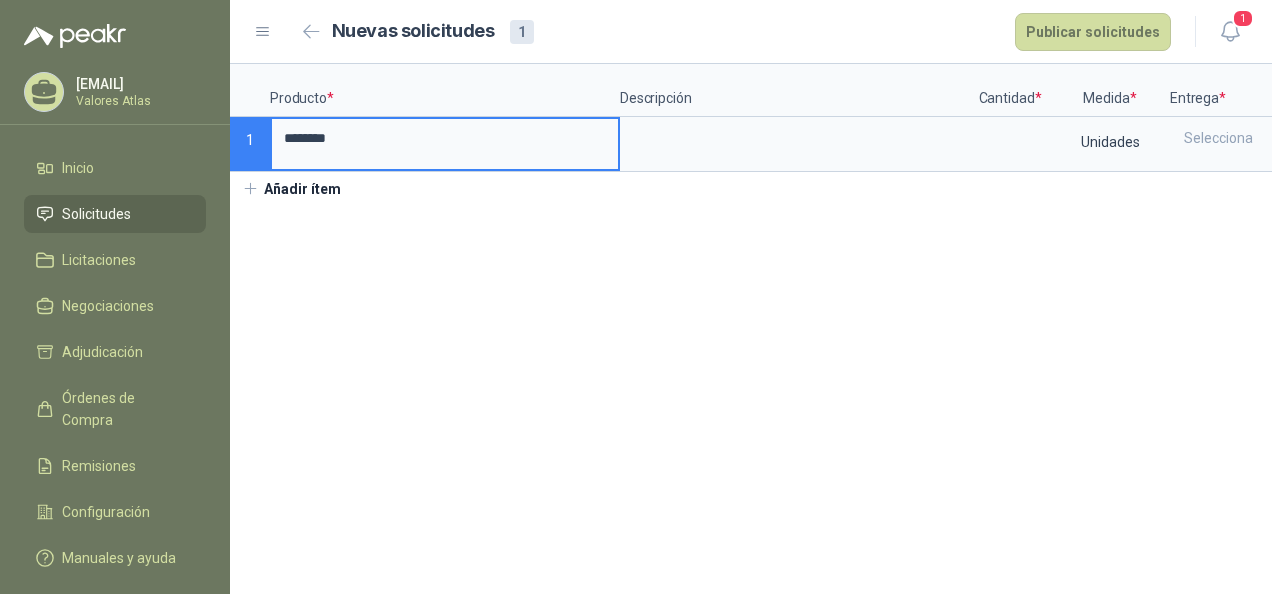 click on "*******" at bounding box center [445, 138] 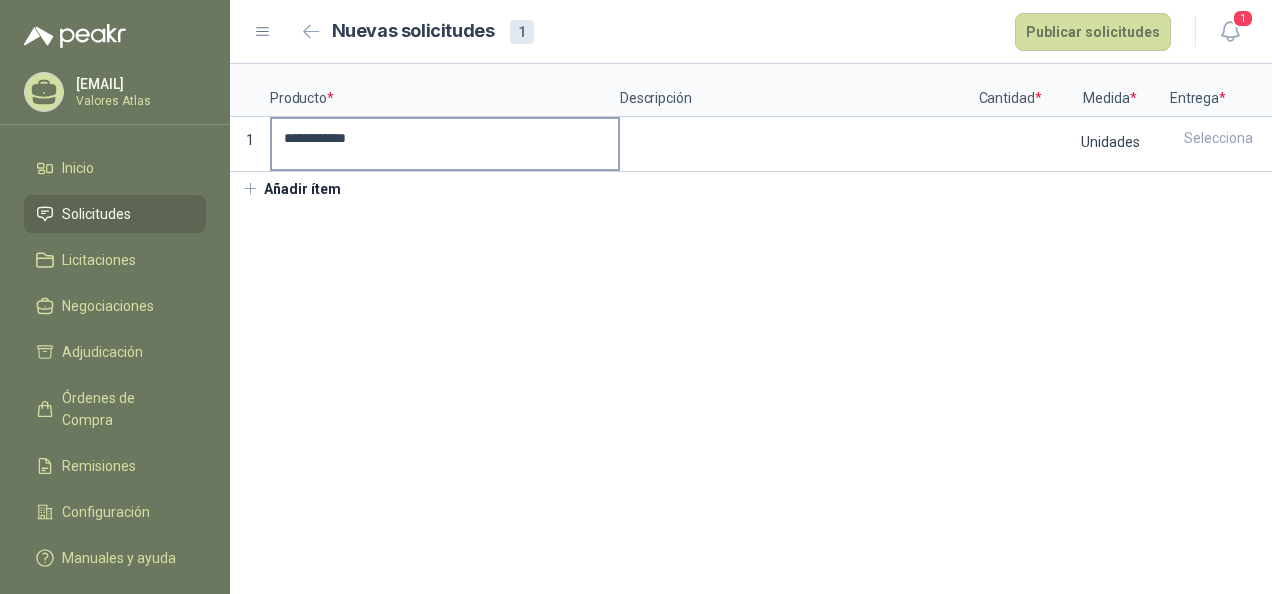 click on "**********" at bounding box center (445, 138) 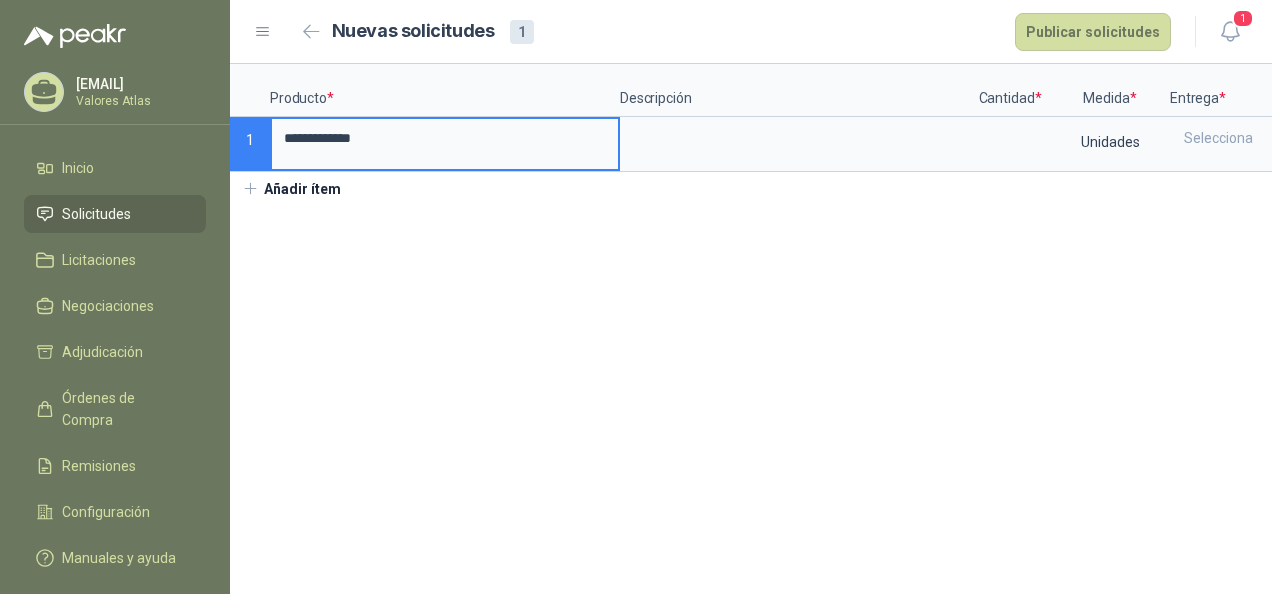 type on "**********" 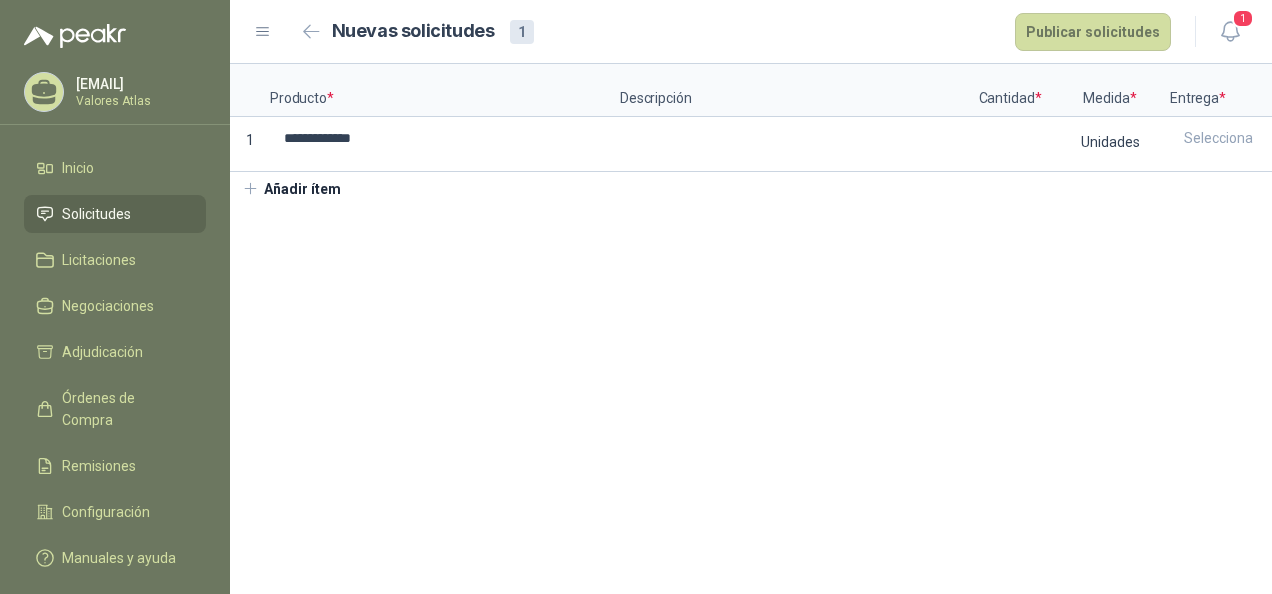click on "**********" at bounding box center [751, 329] 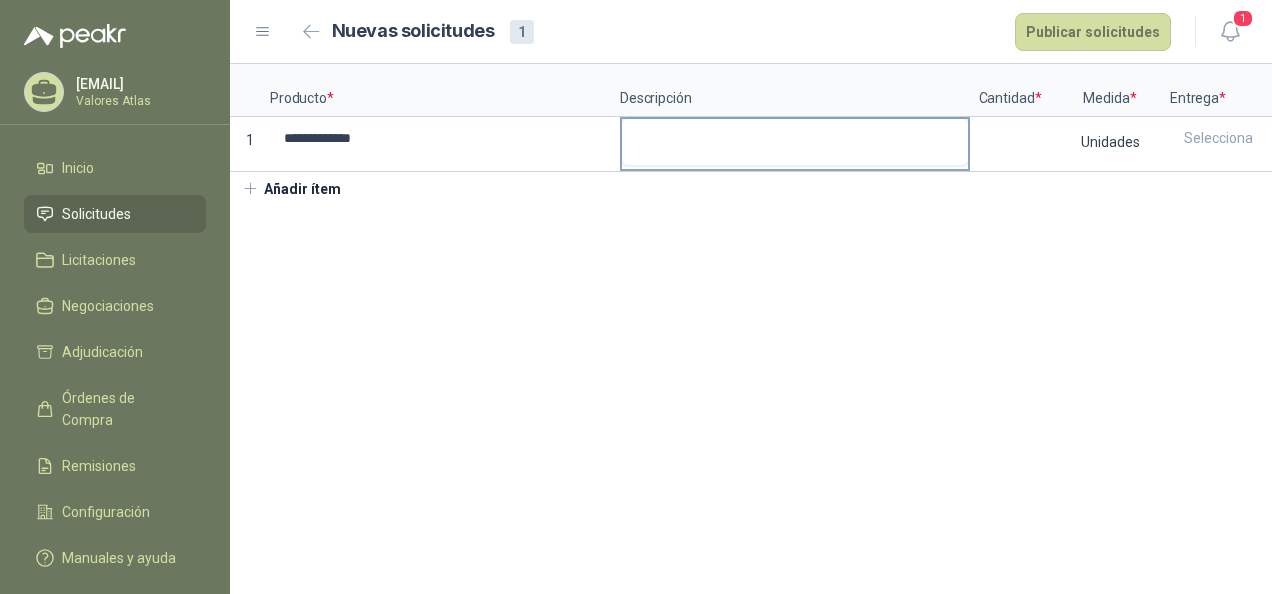 click at bounding box center (795, 142) 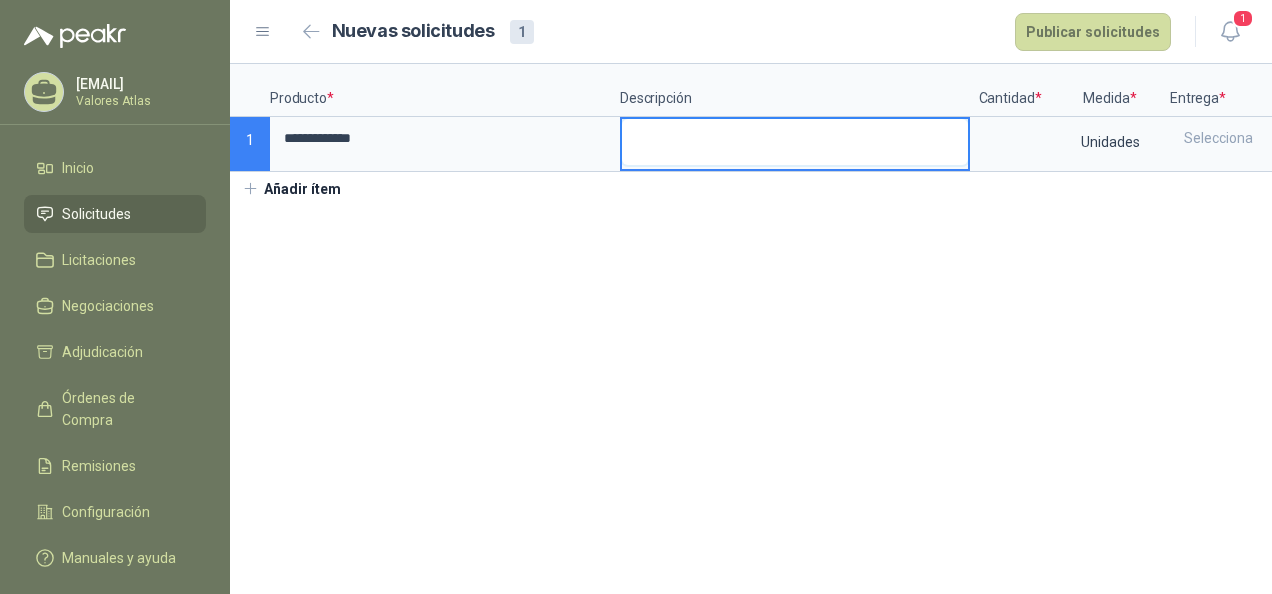 type 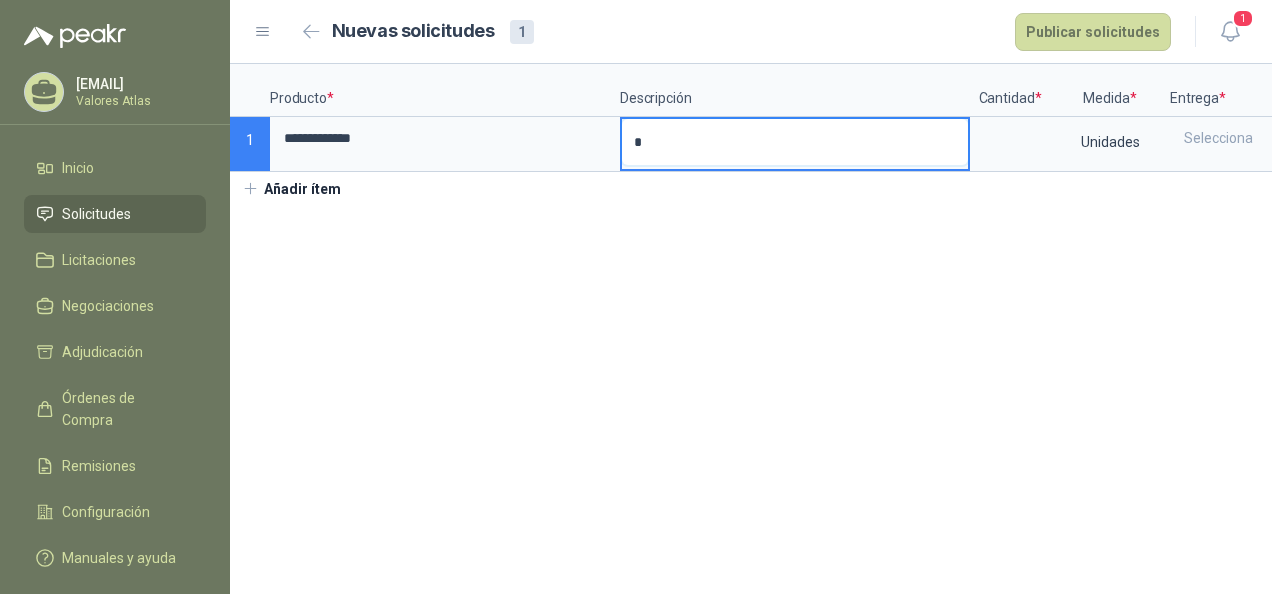 type 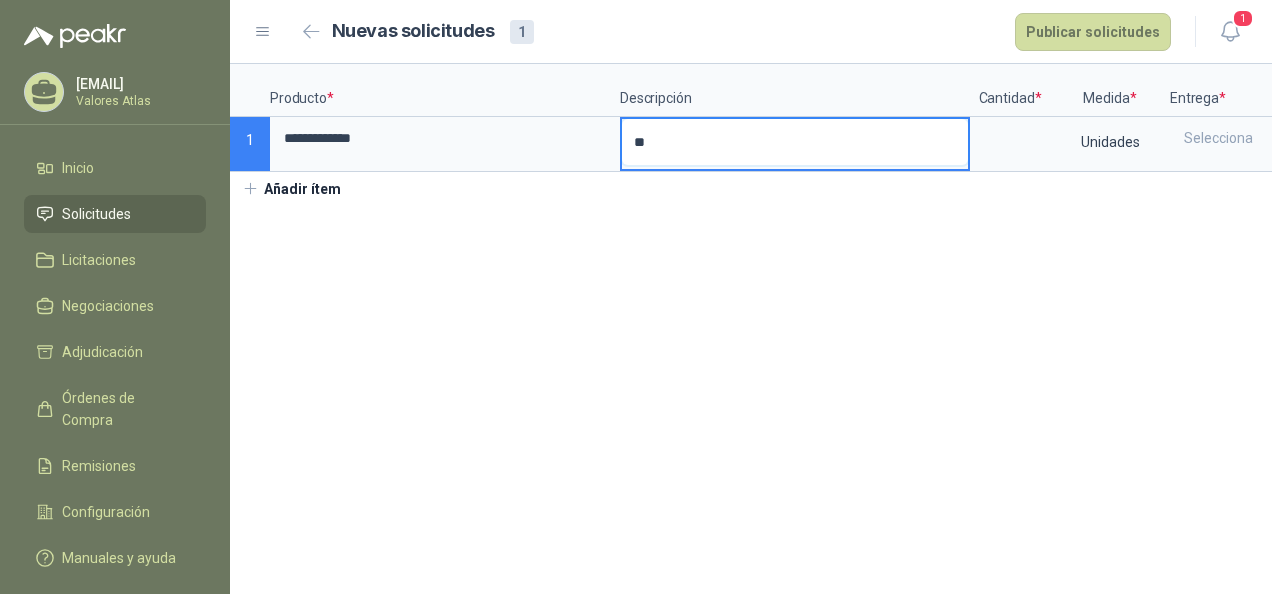 type 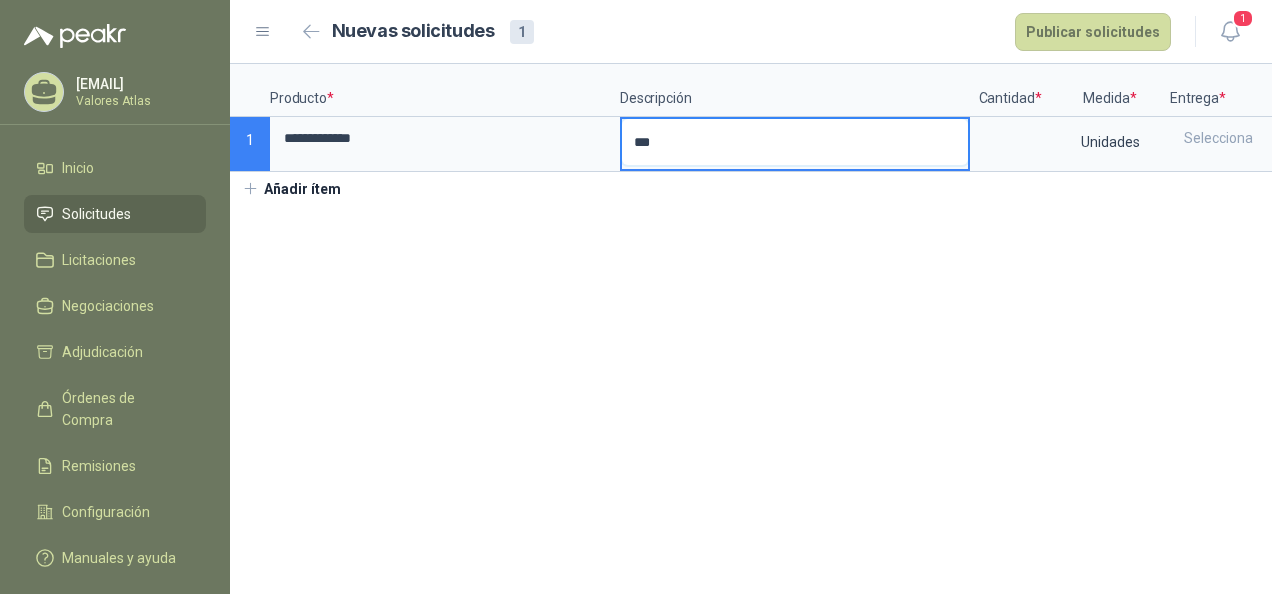 type 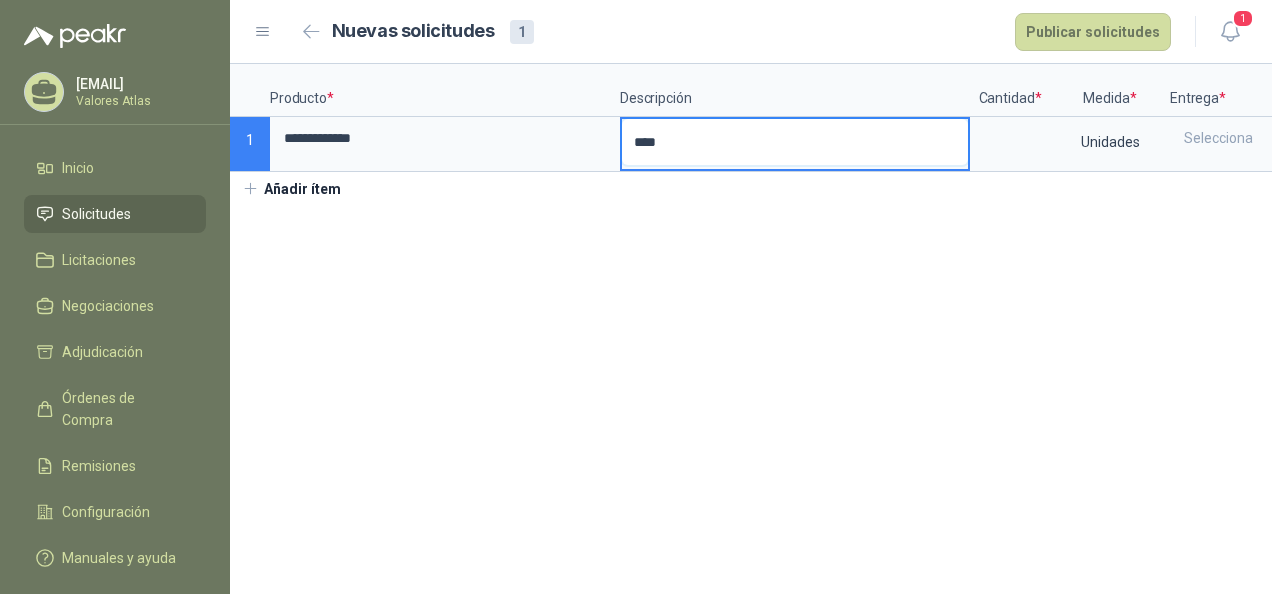 type 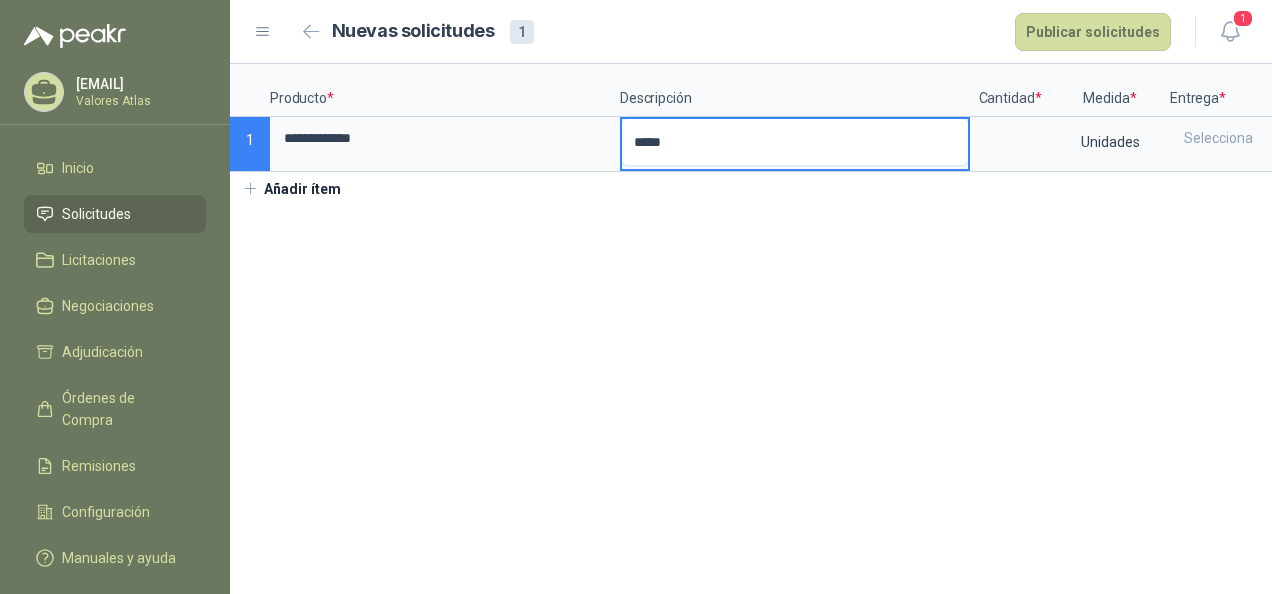 type 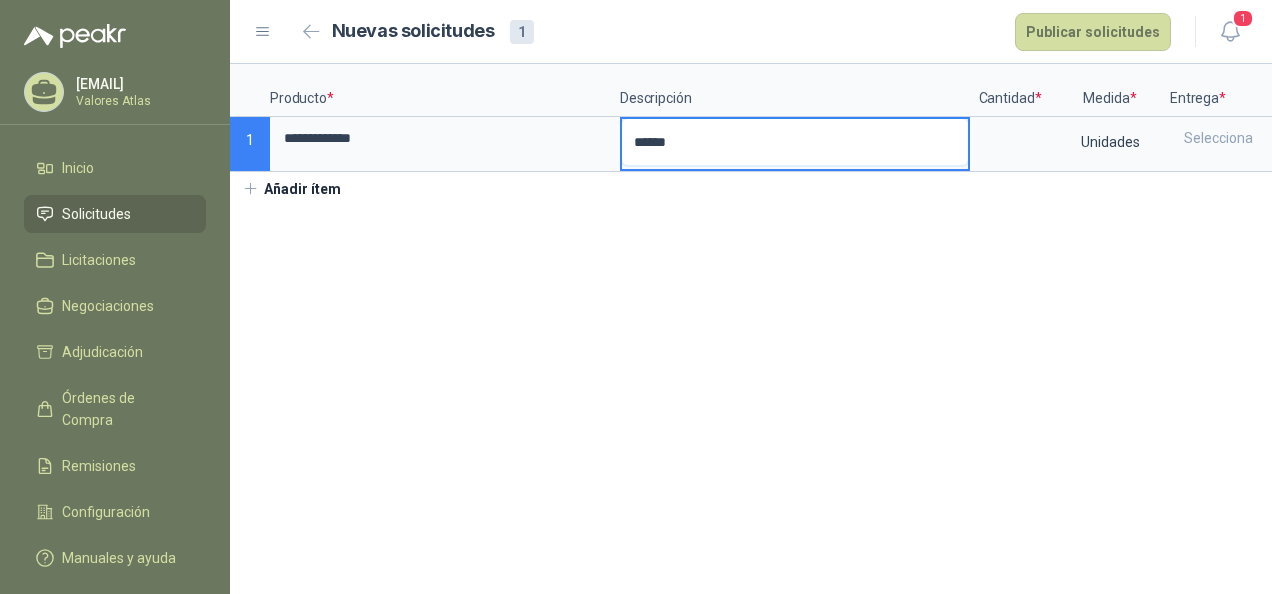 type 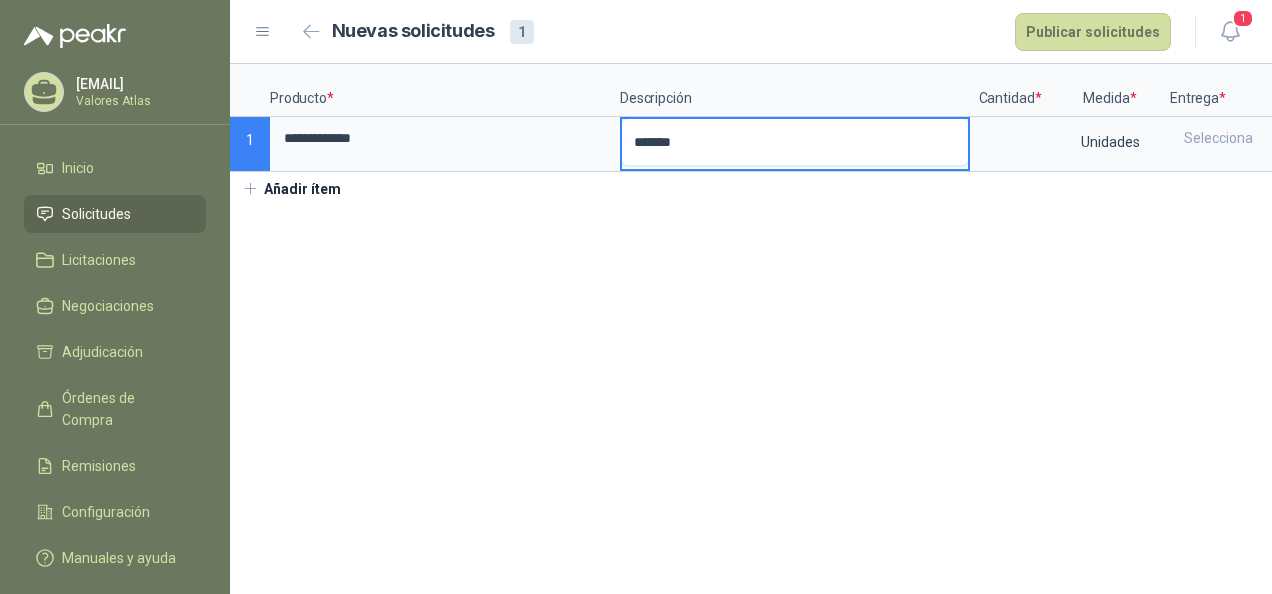 type 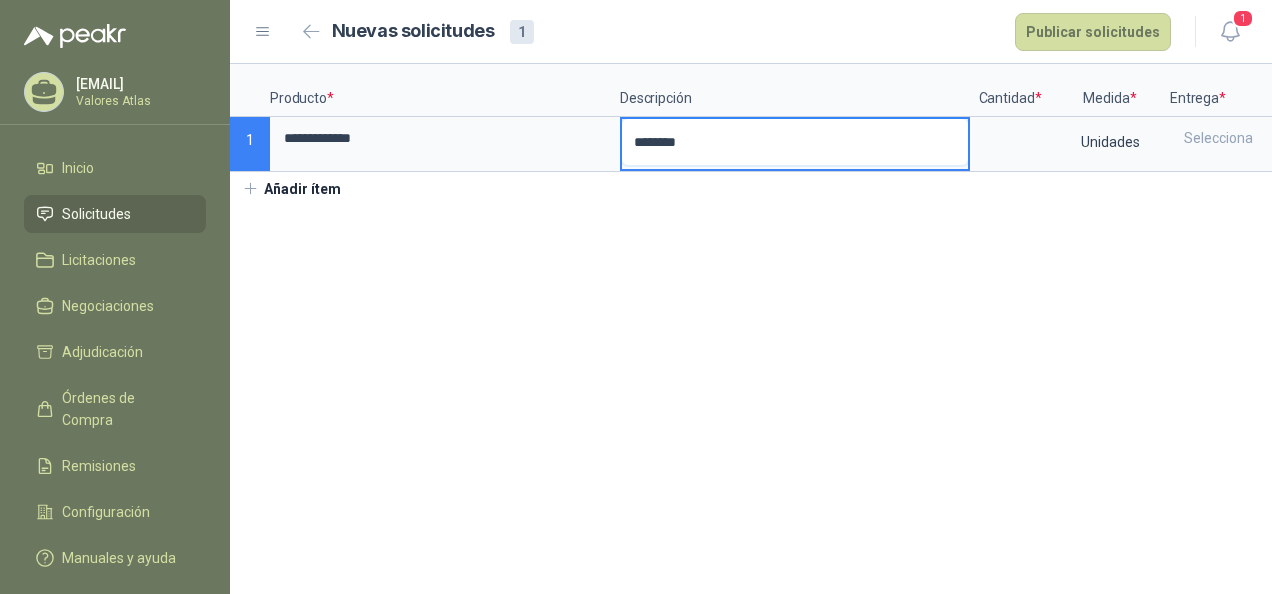 type 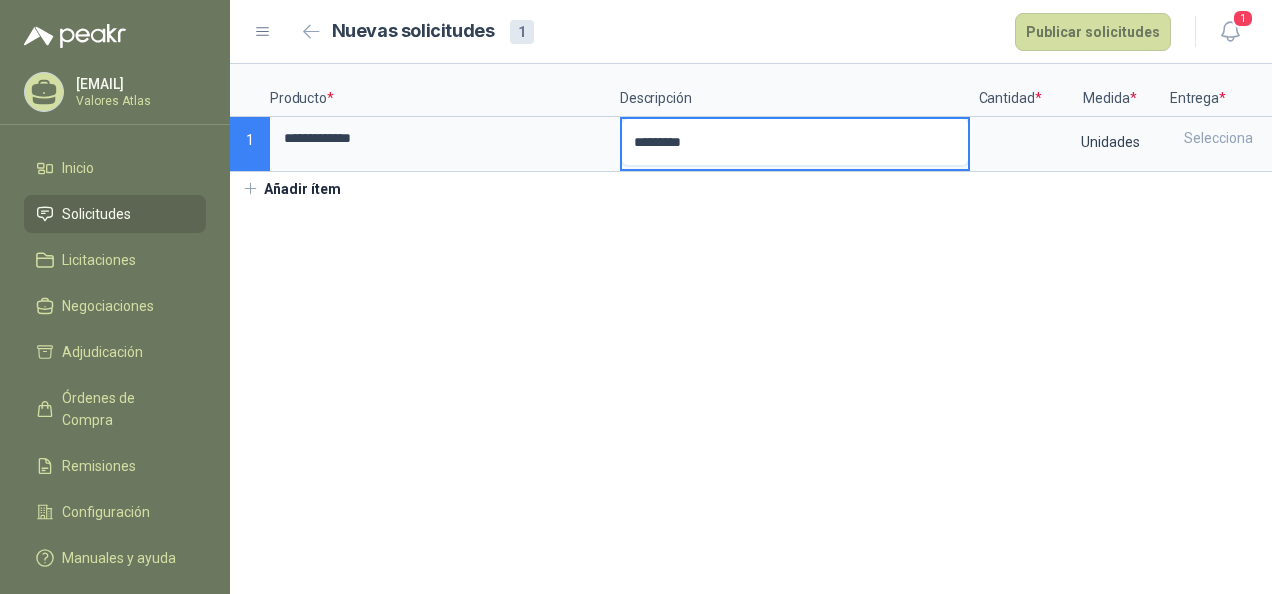 type 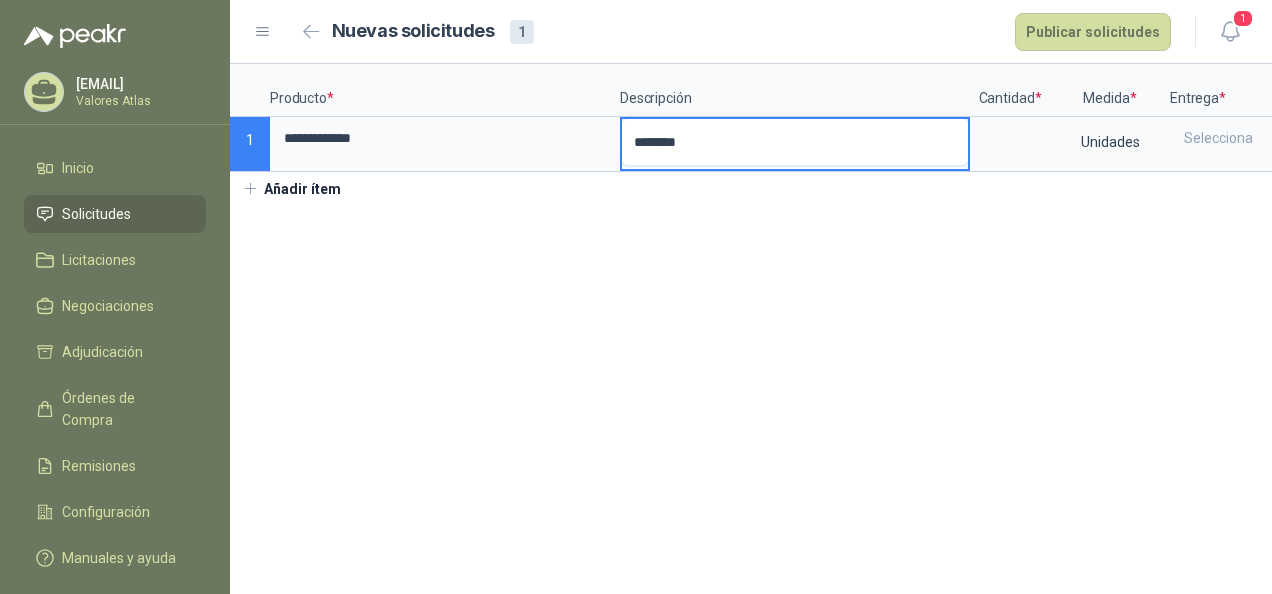 type 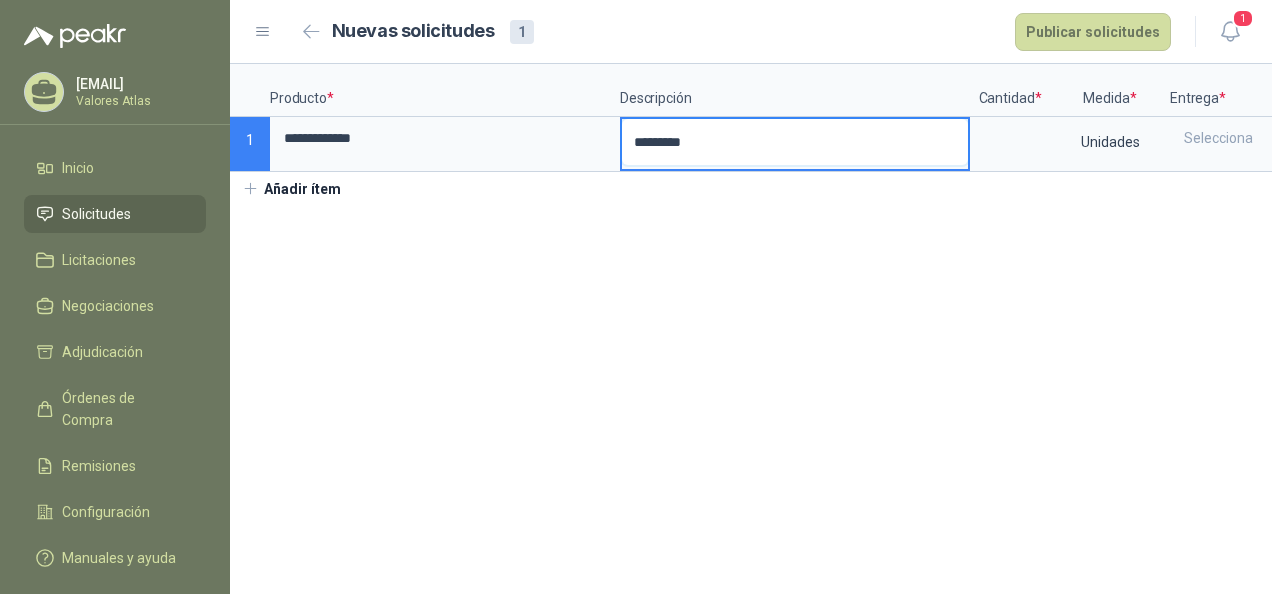 type 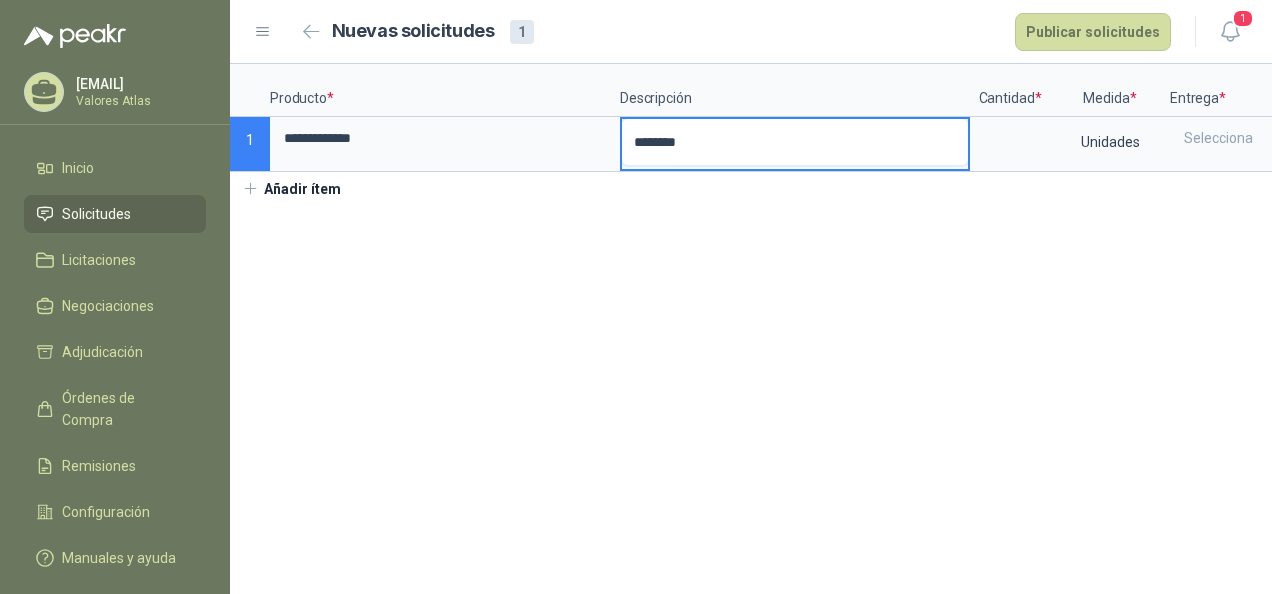 type 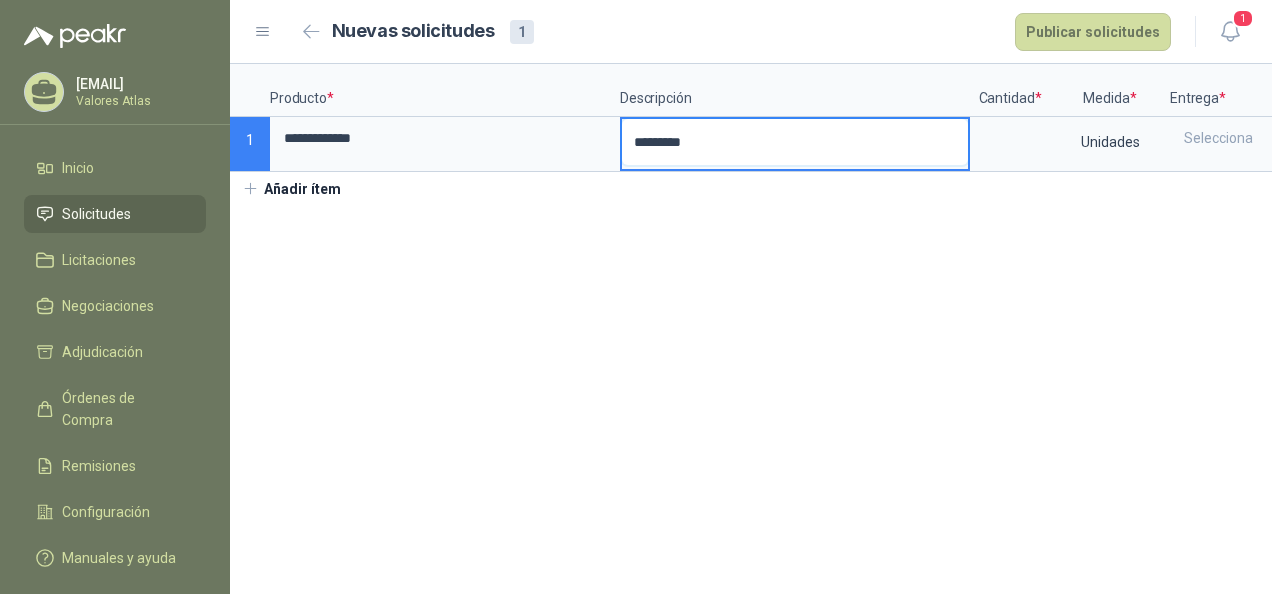 type 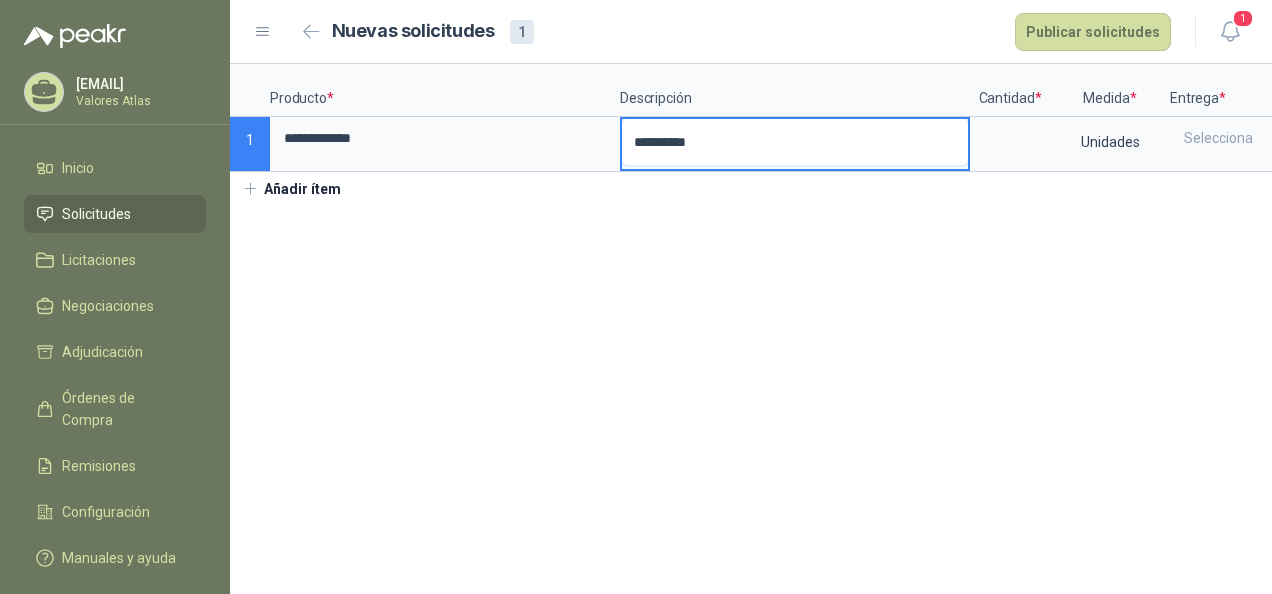 type 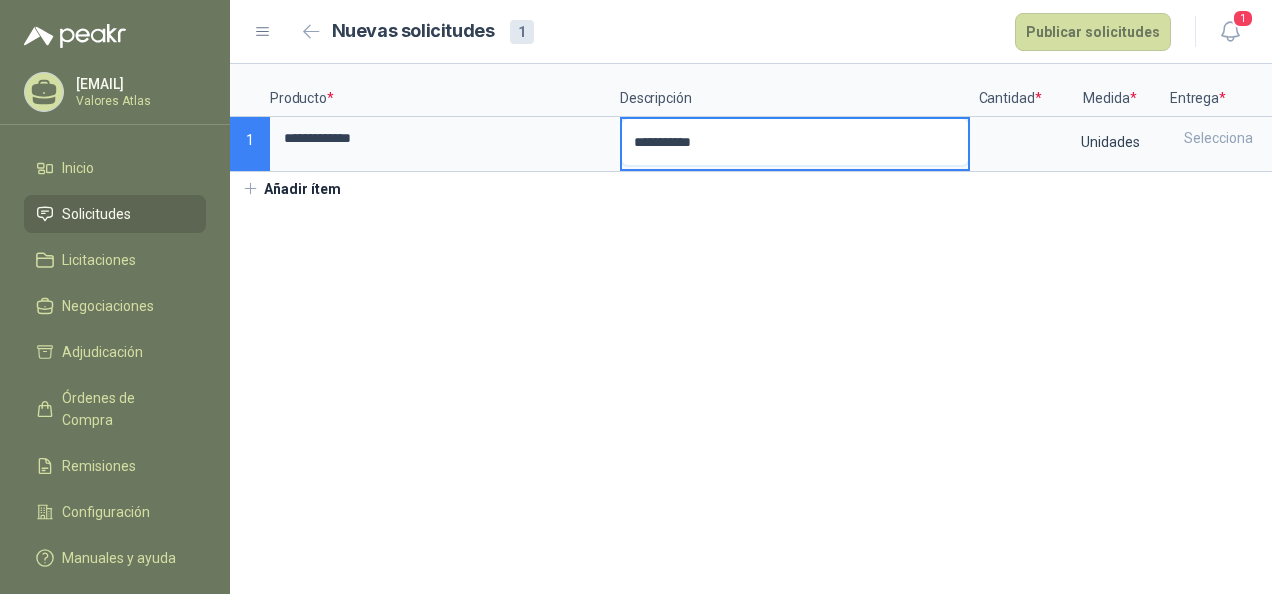 type 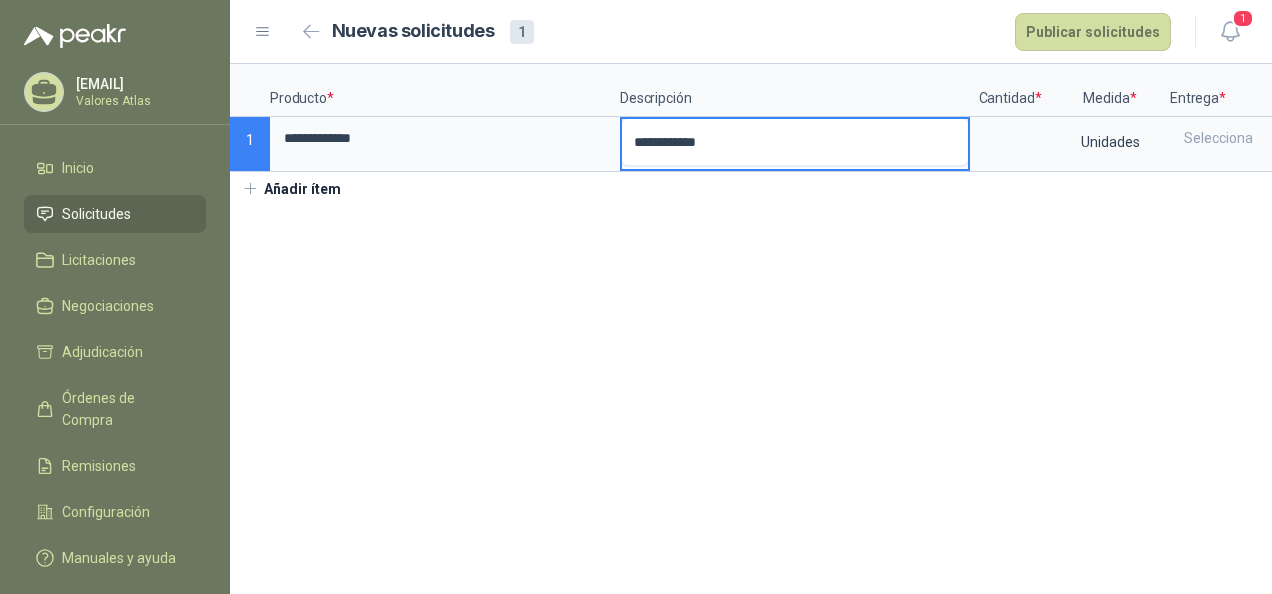 type 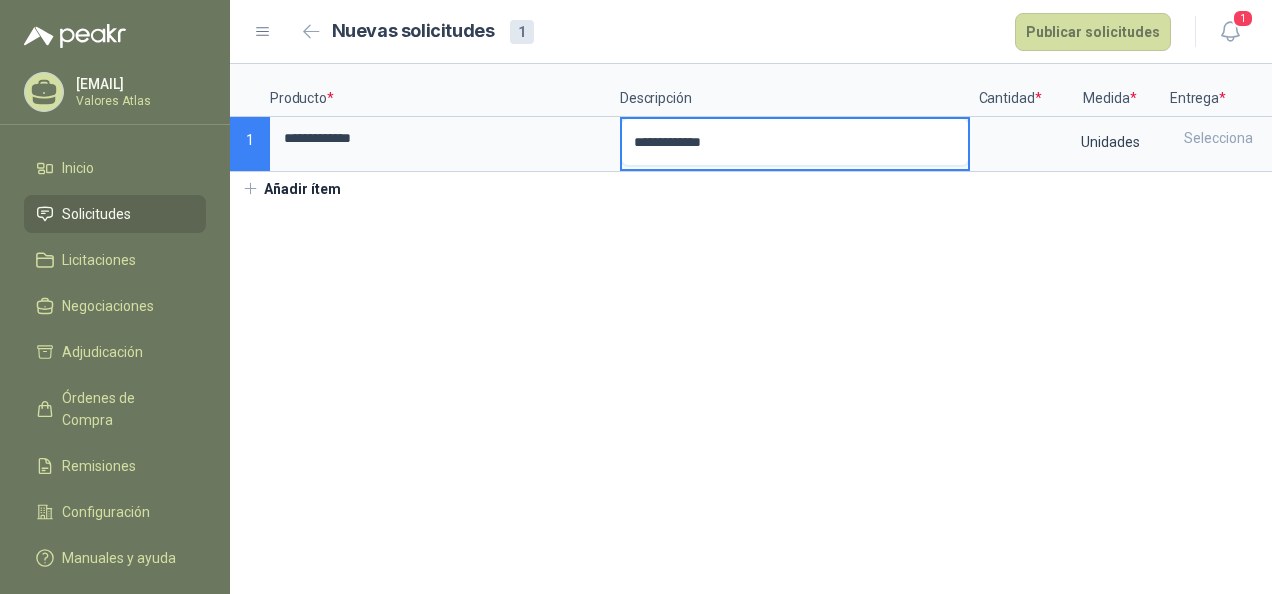 type 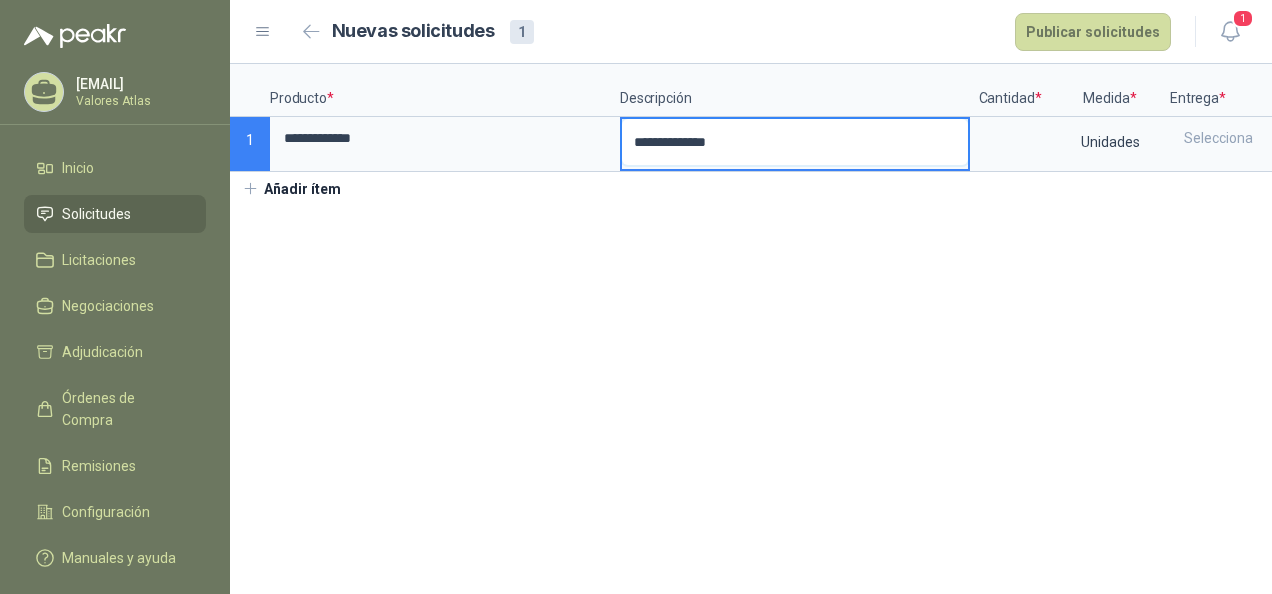 type 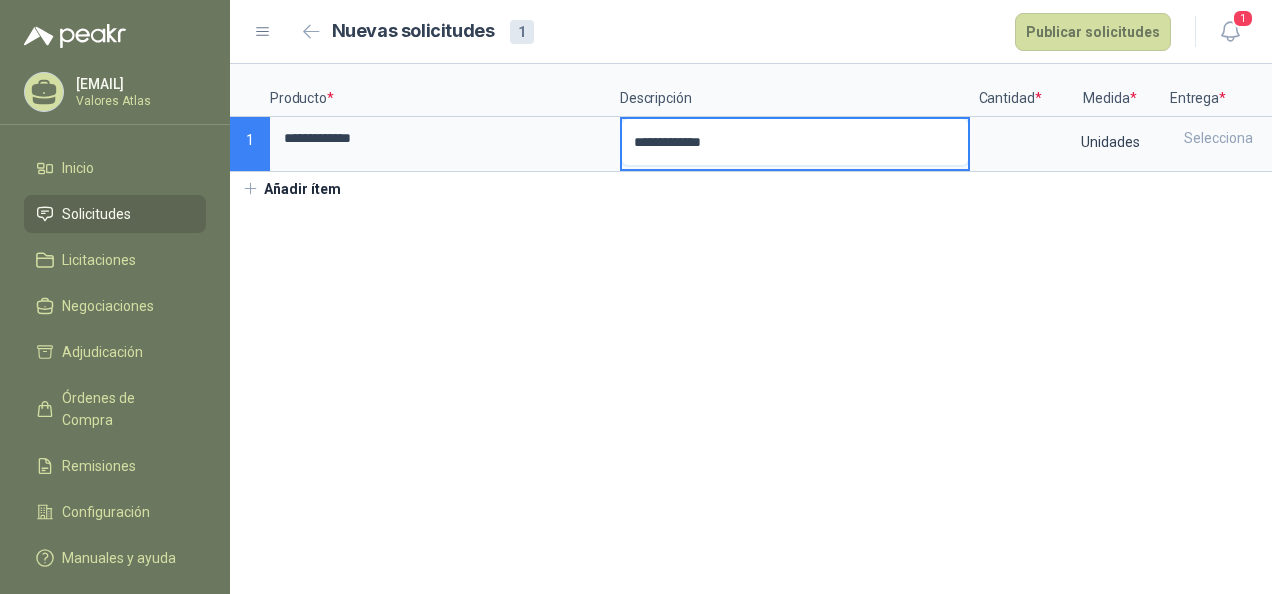type 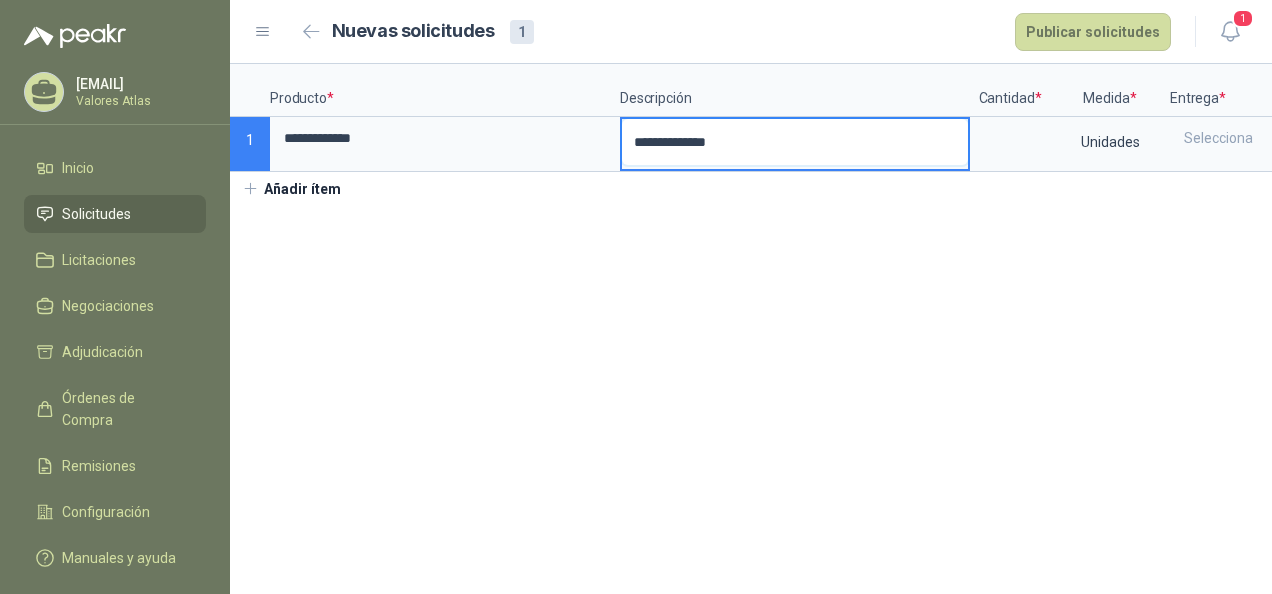 type 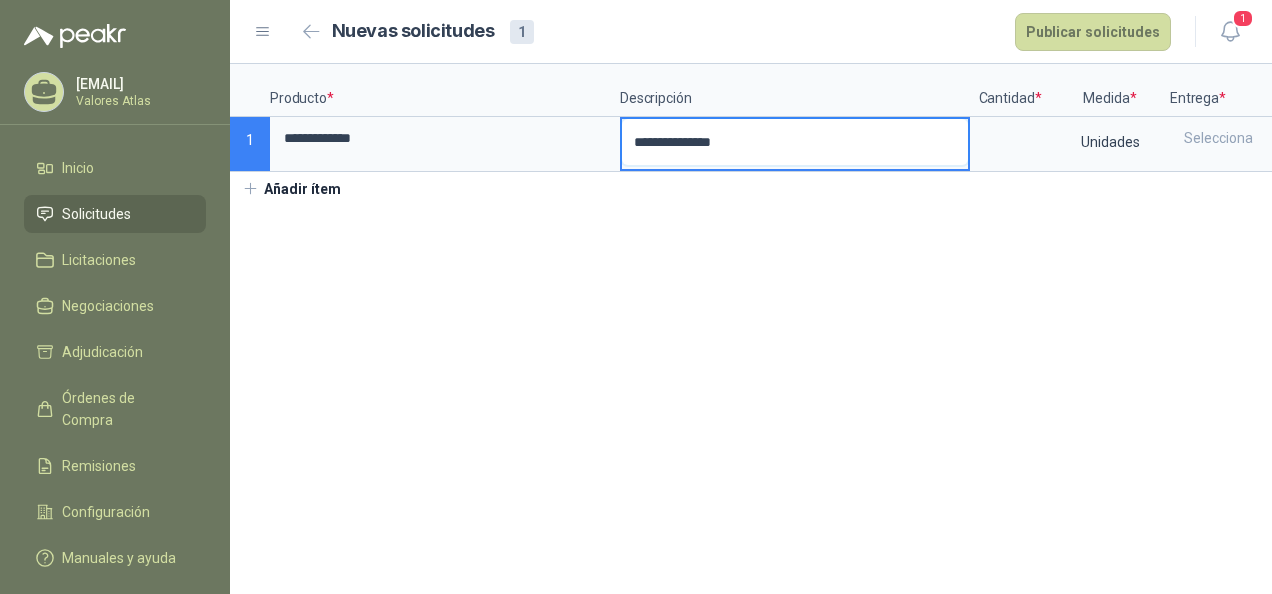 type 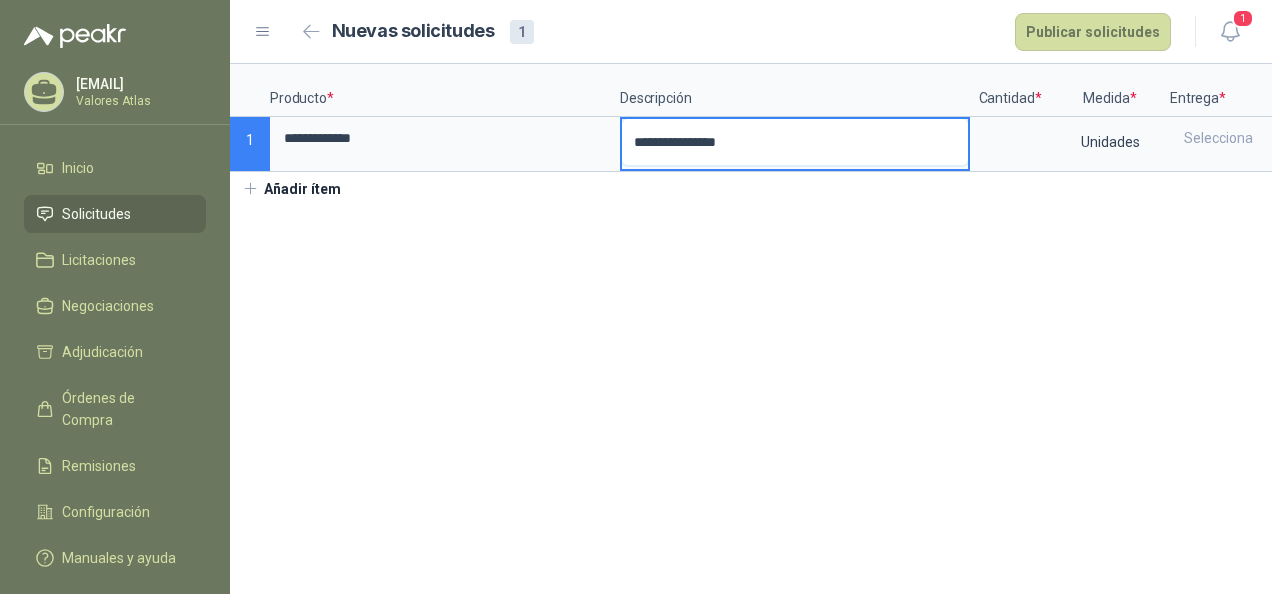 type 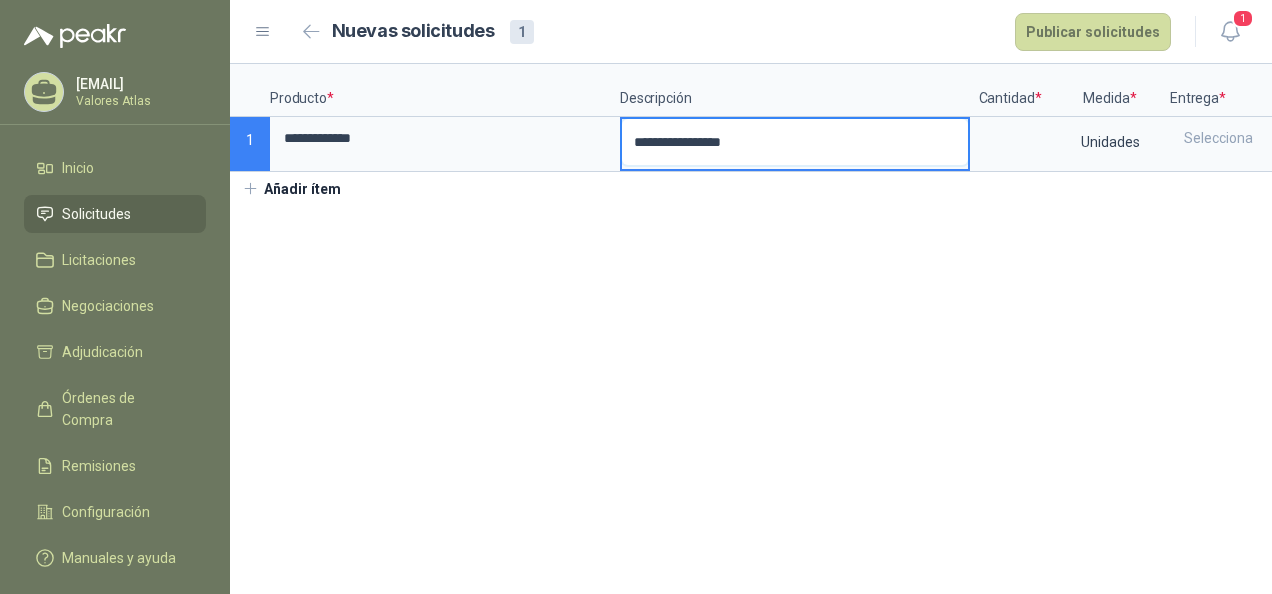 type 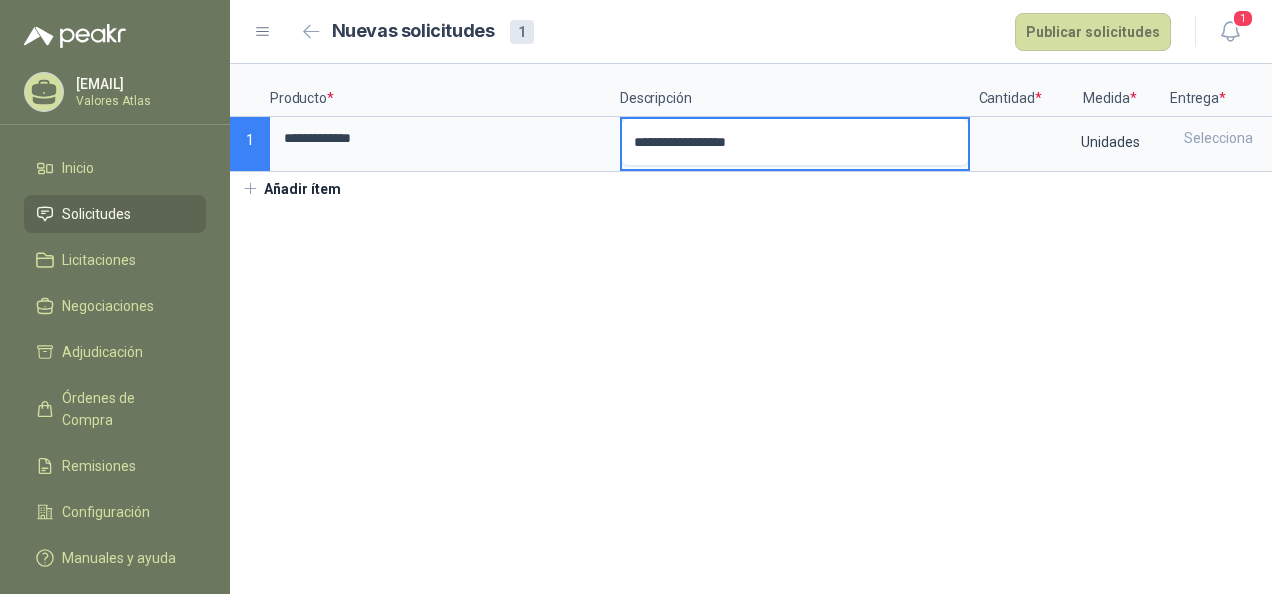 type 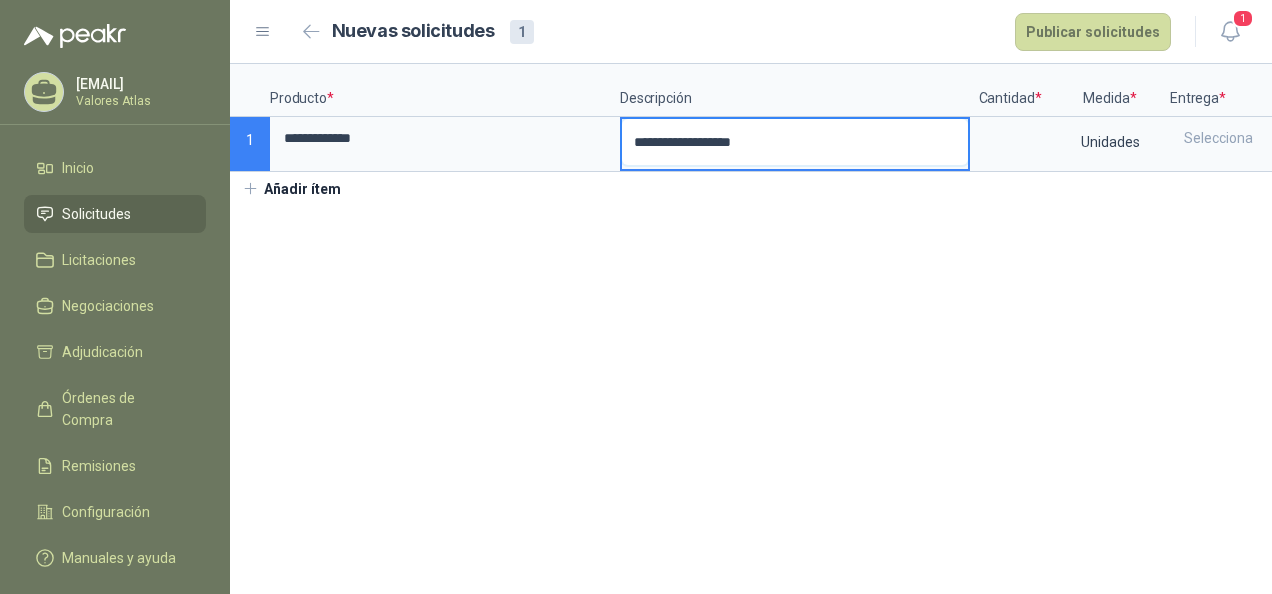 type 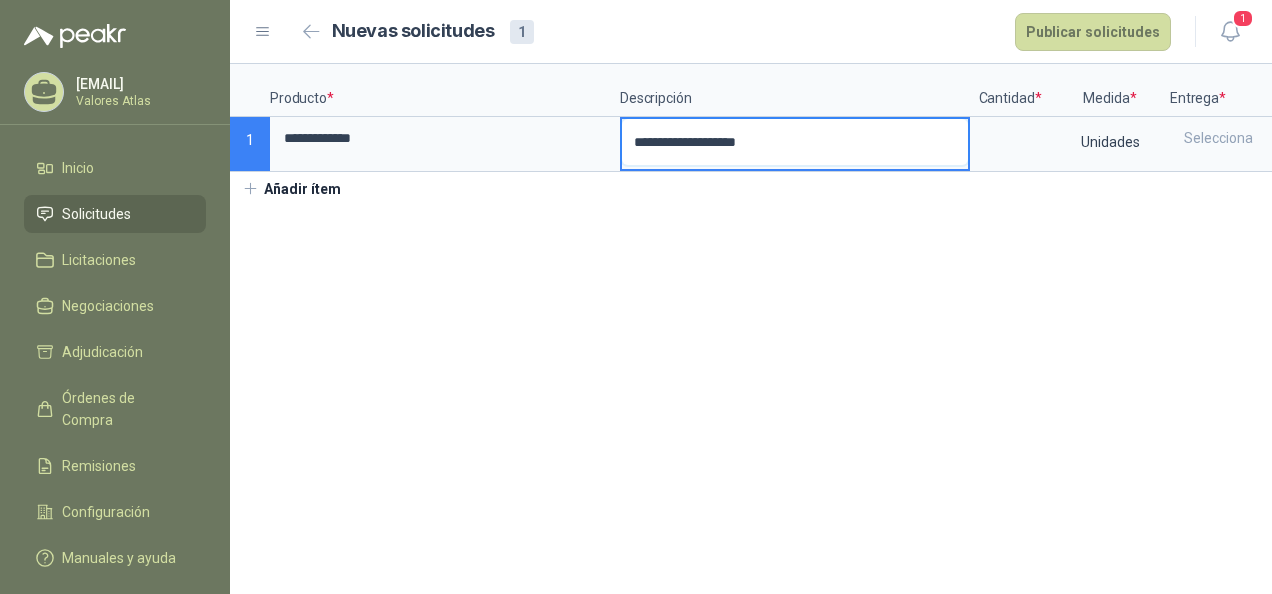 type 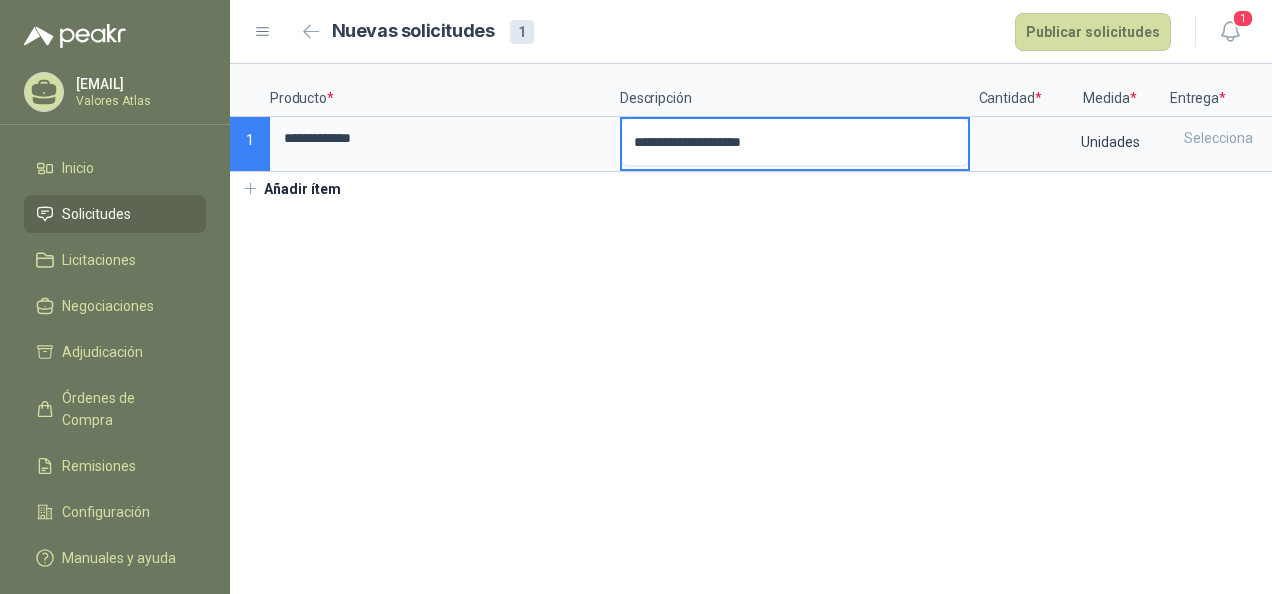 type 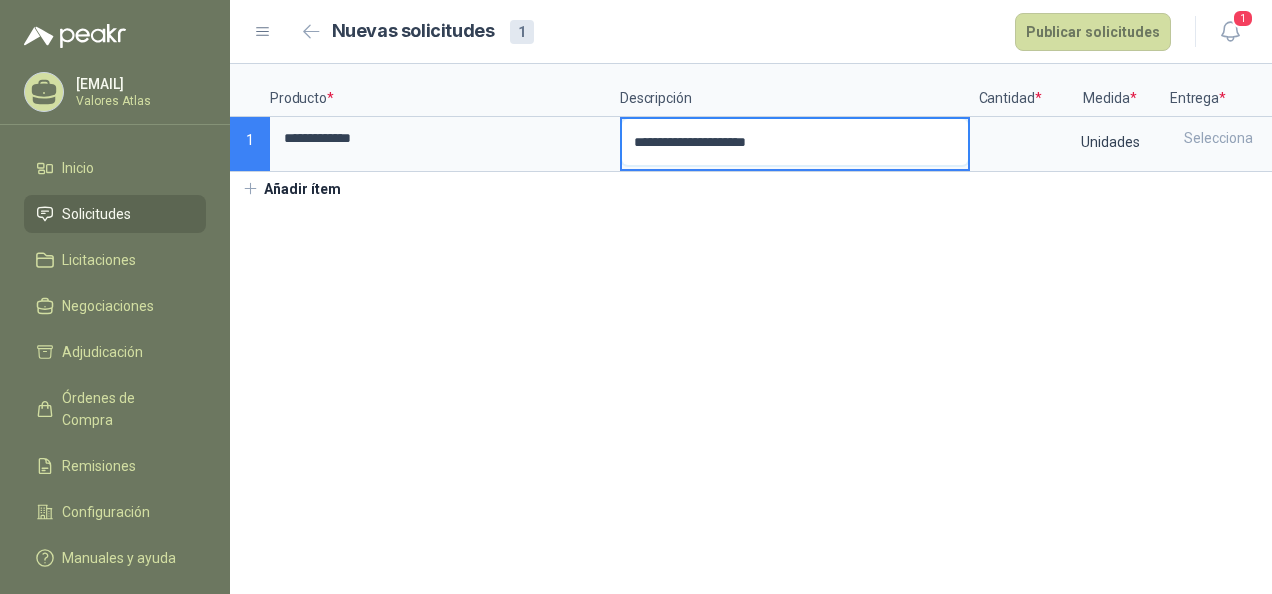type 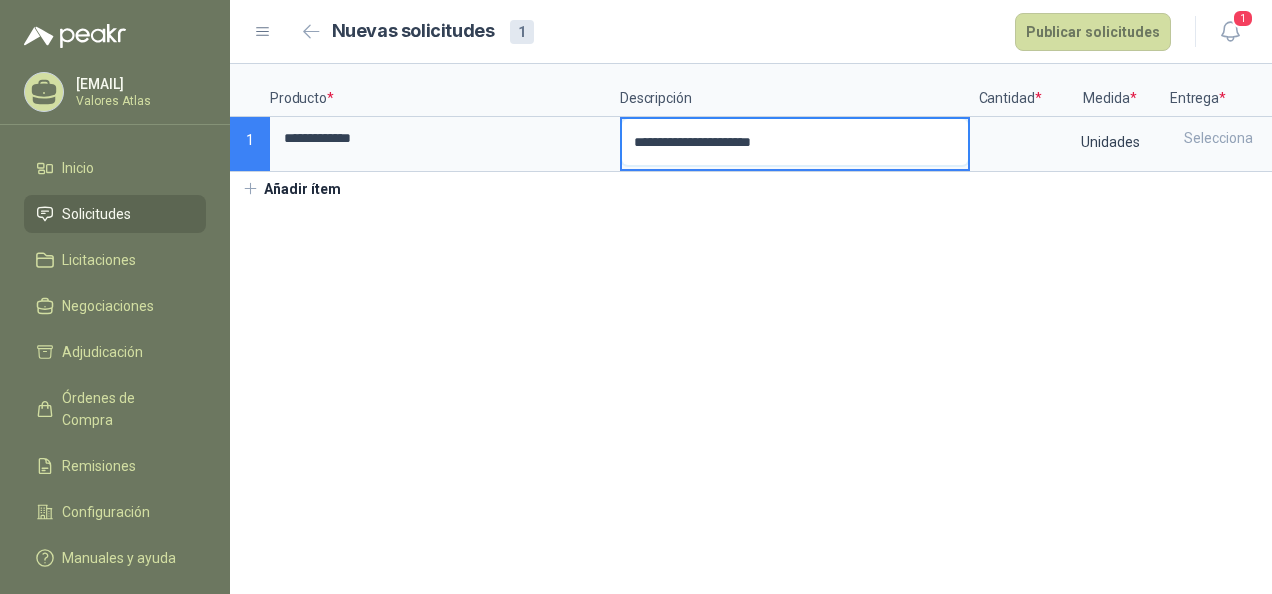 type 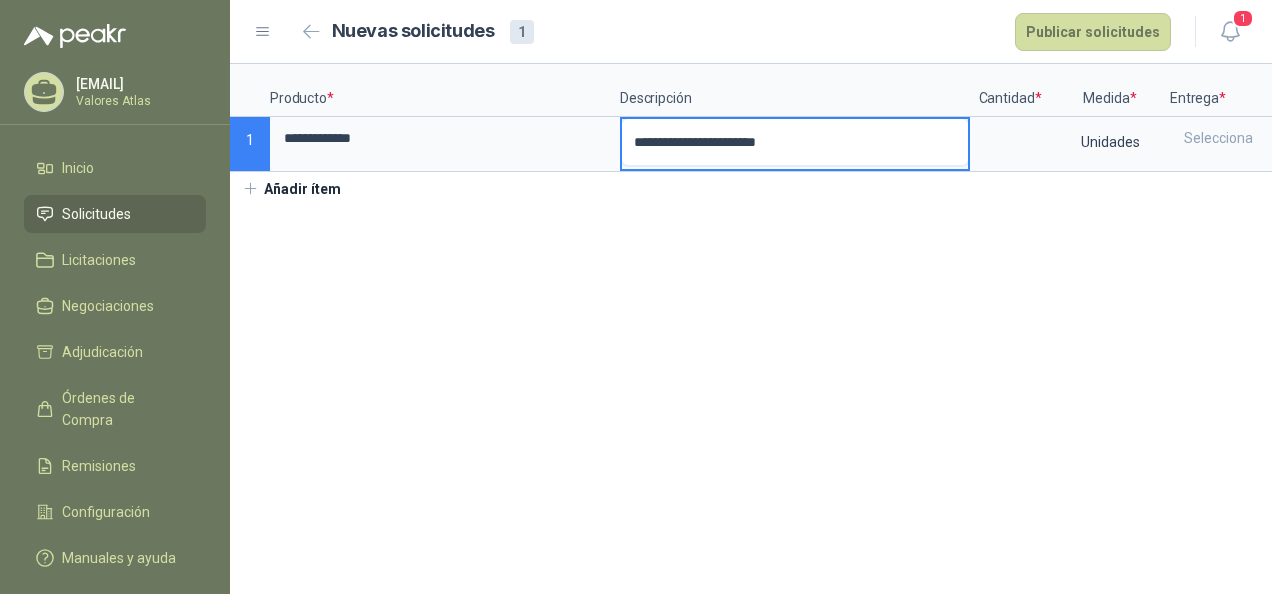 type 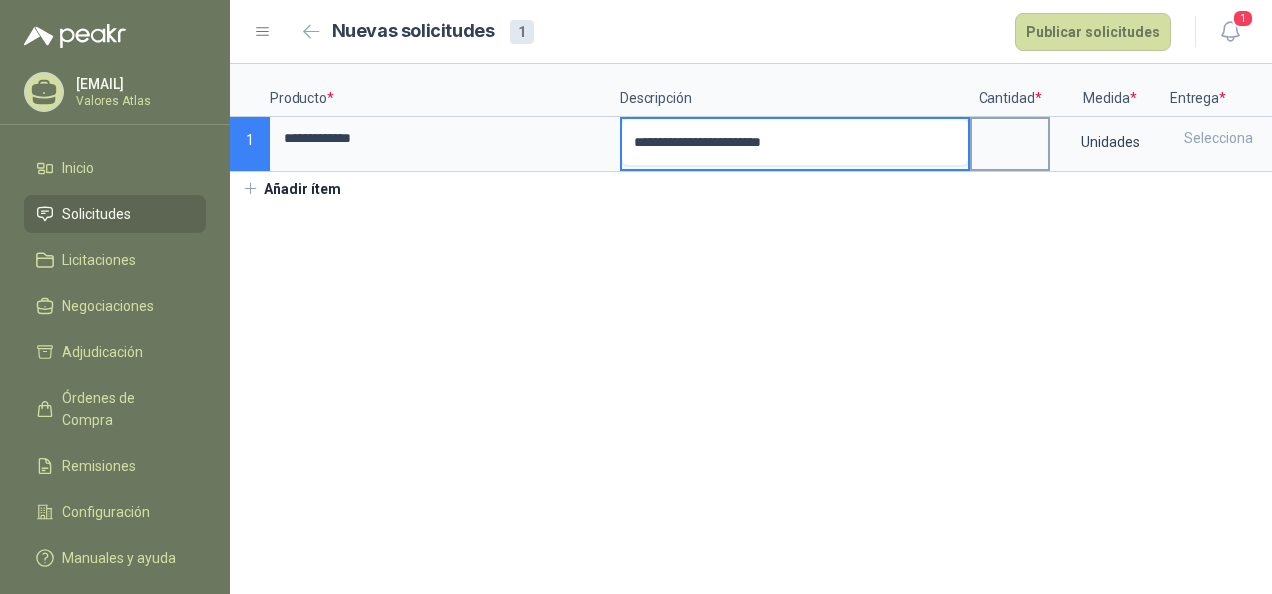 type on "**********" 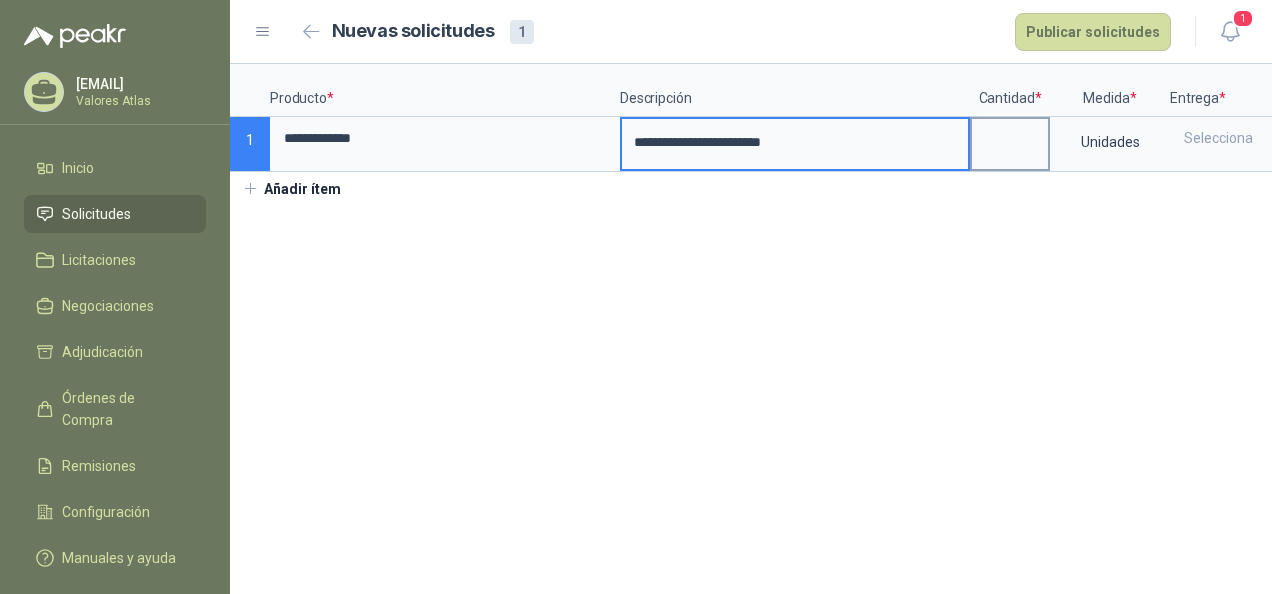 click at bounding box center (1010, 144) 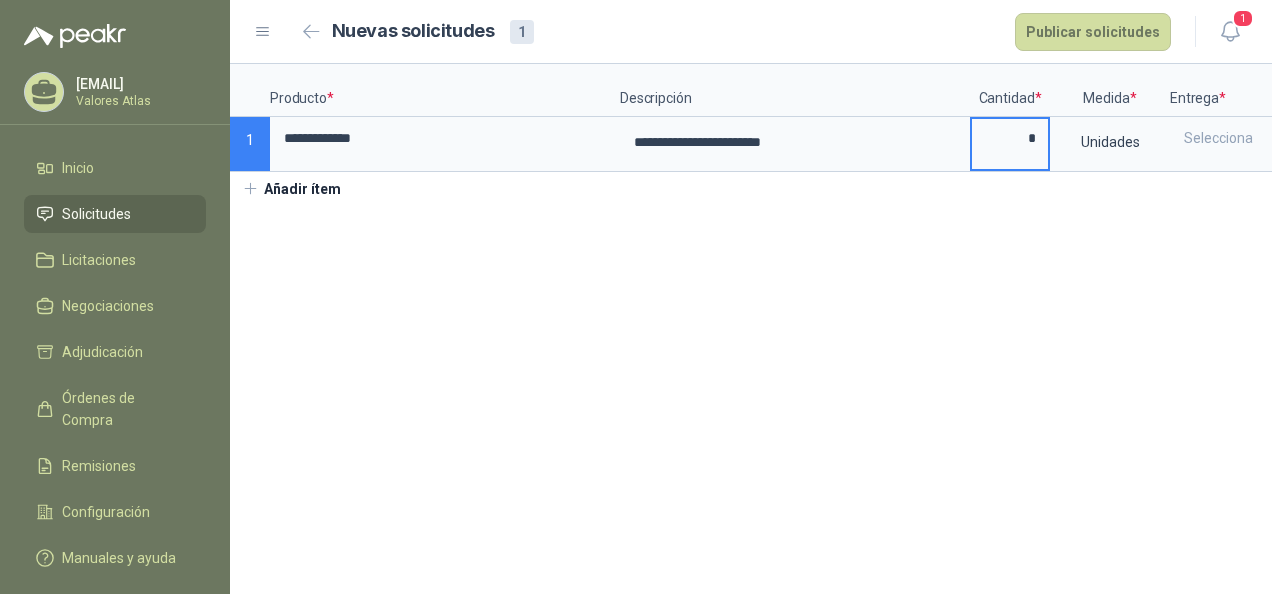 type on "*" 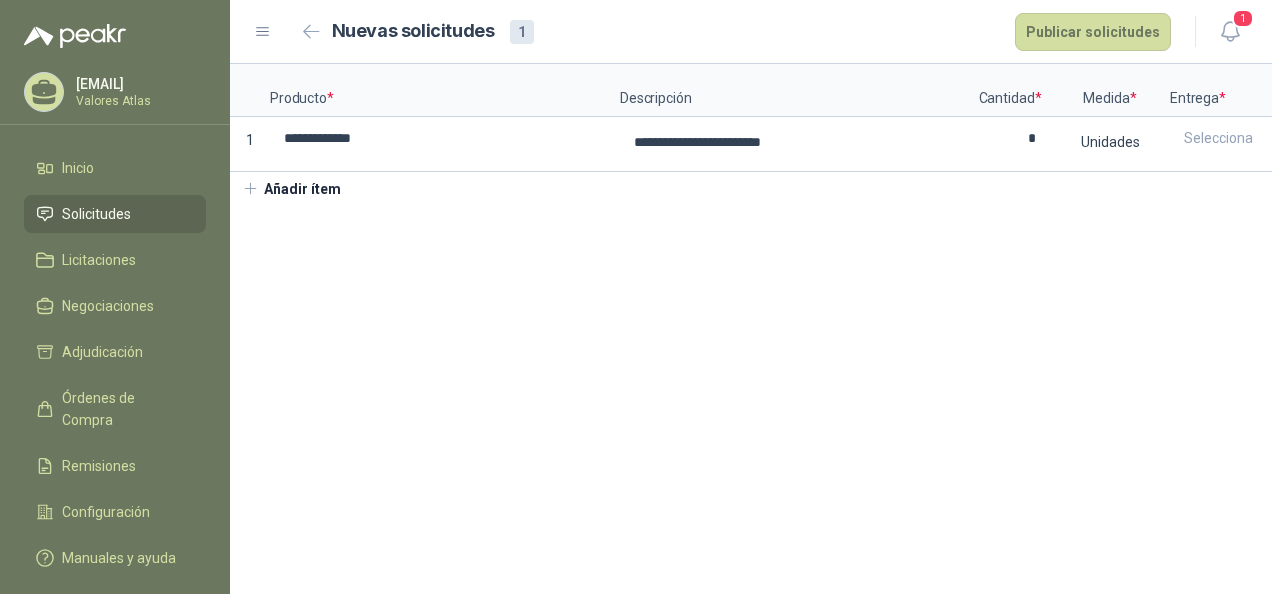 click on "**********" at bounding box center (751, 329) 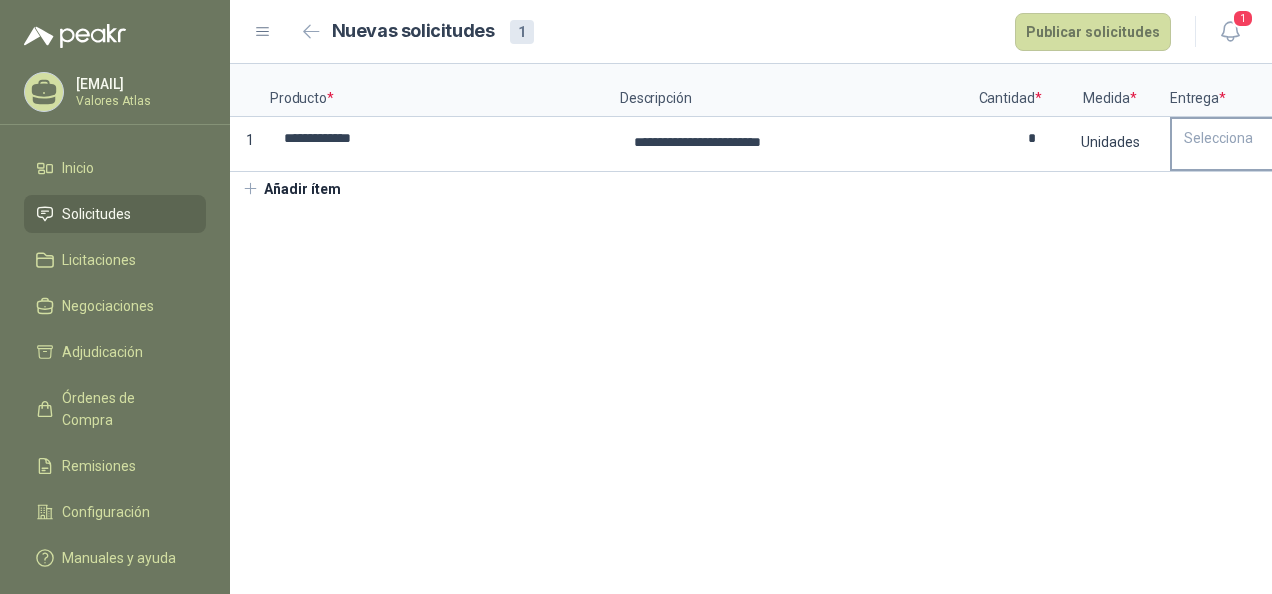click on "Selecciona" at bounding box center (1245, 138) 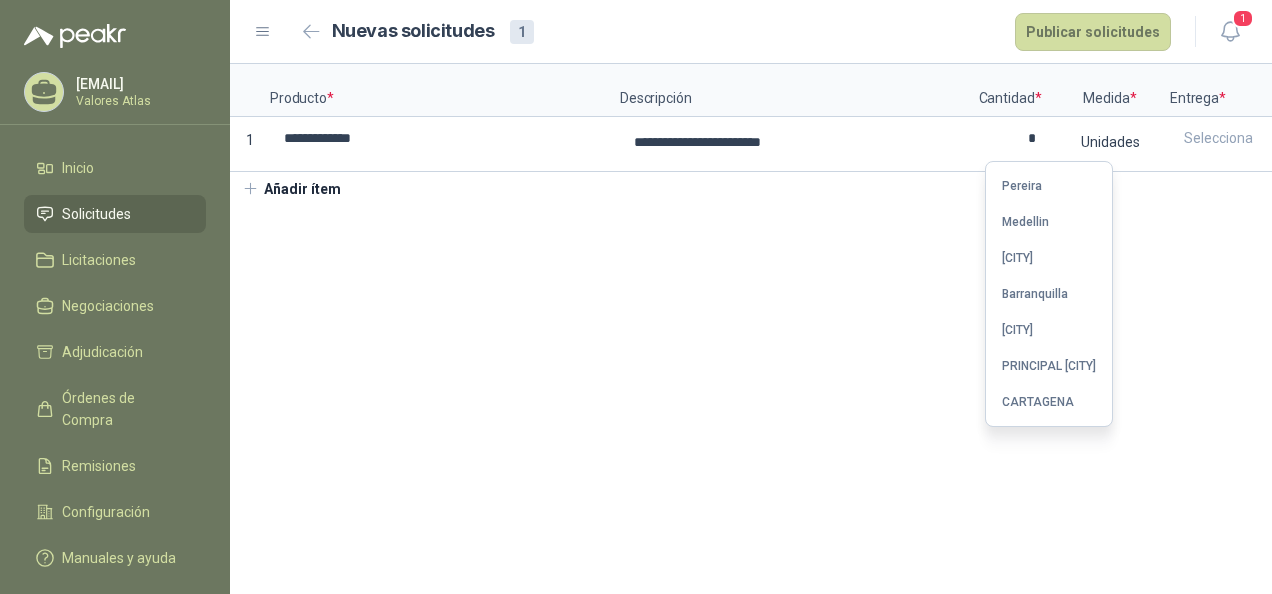 click on "**********" at bounding box center [751, 329] 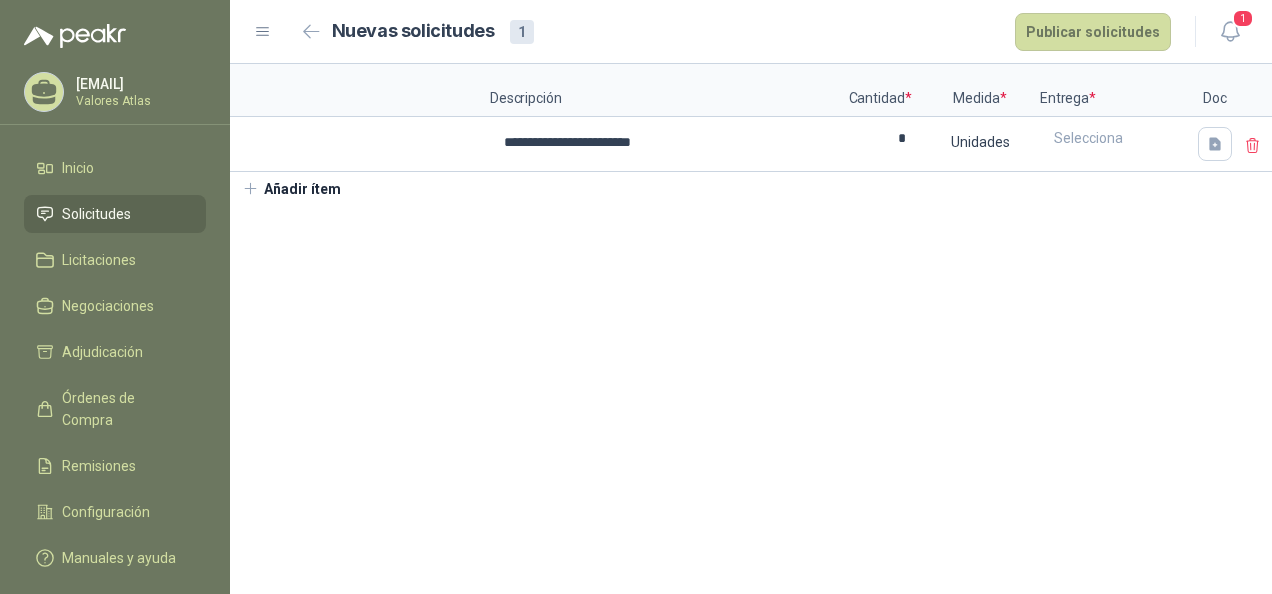 scroll, scrollTop: 0, scrollLeft: 150, axis: horizontal 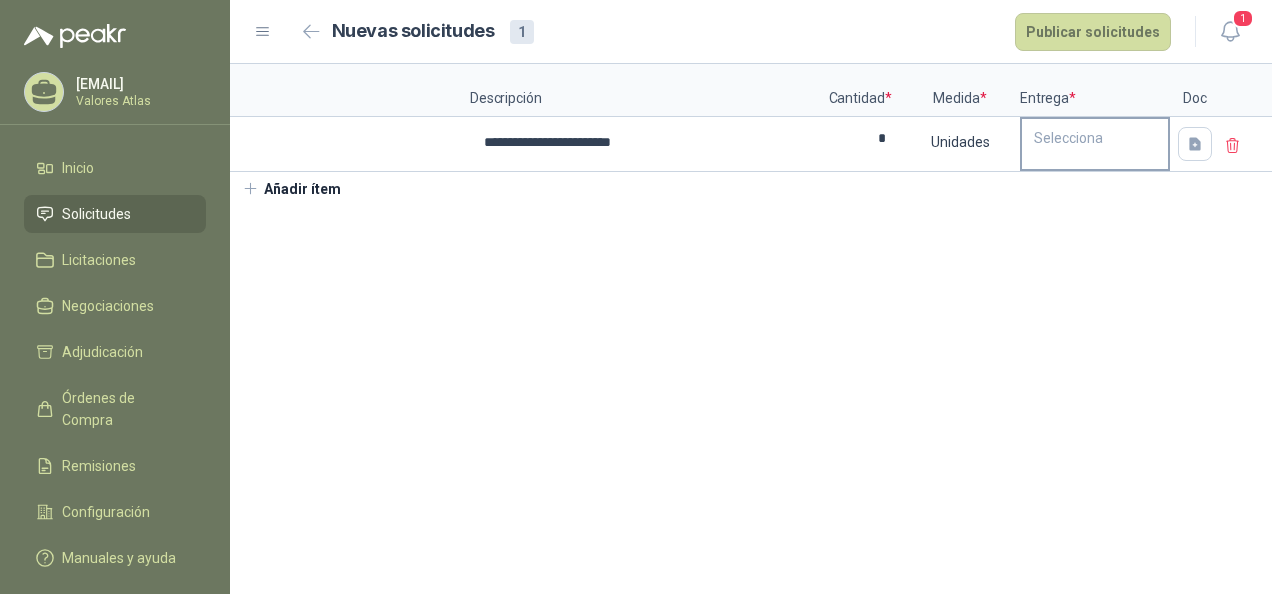 click on "Selecciona" at bounding box center [1095, 138] 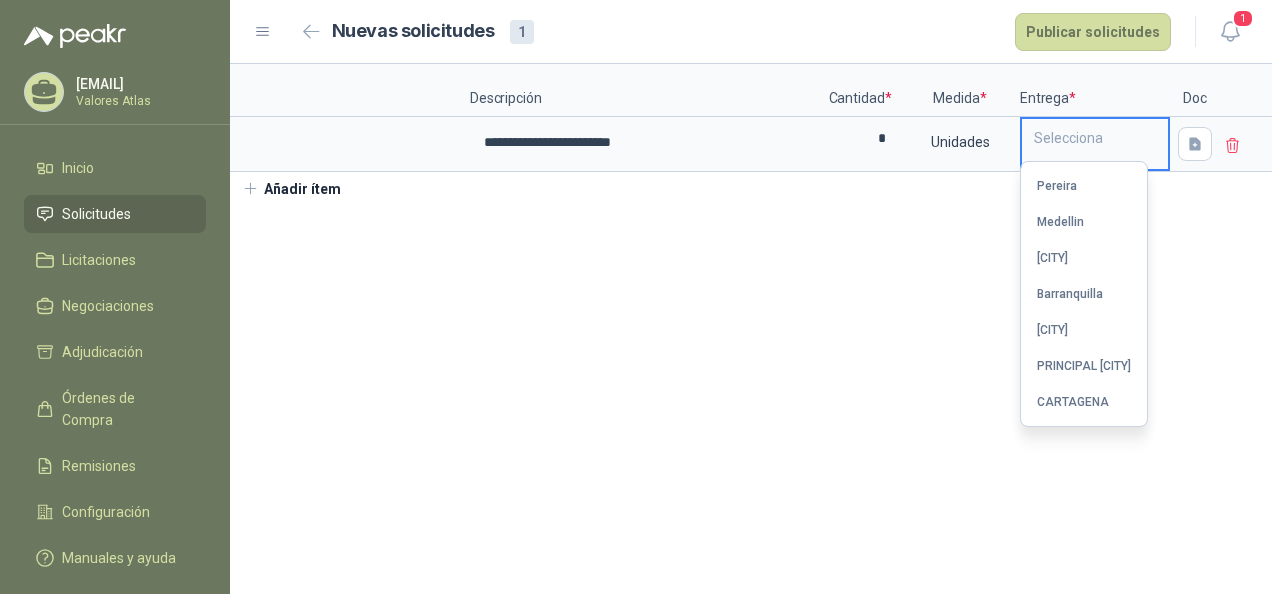 click on "CARTAGENA" at bounding box center (1073, 402) 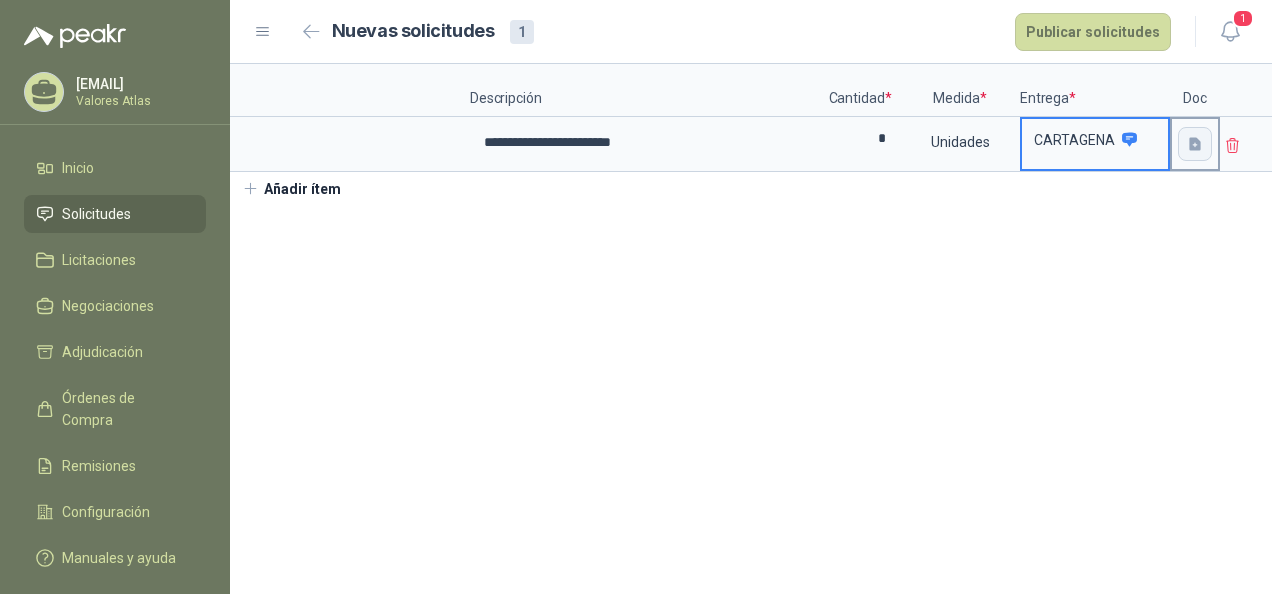 click 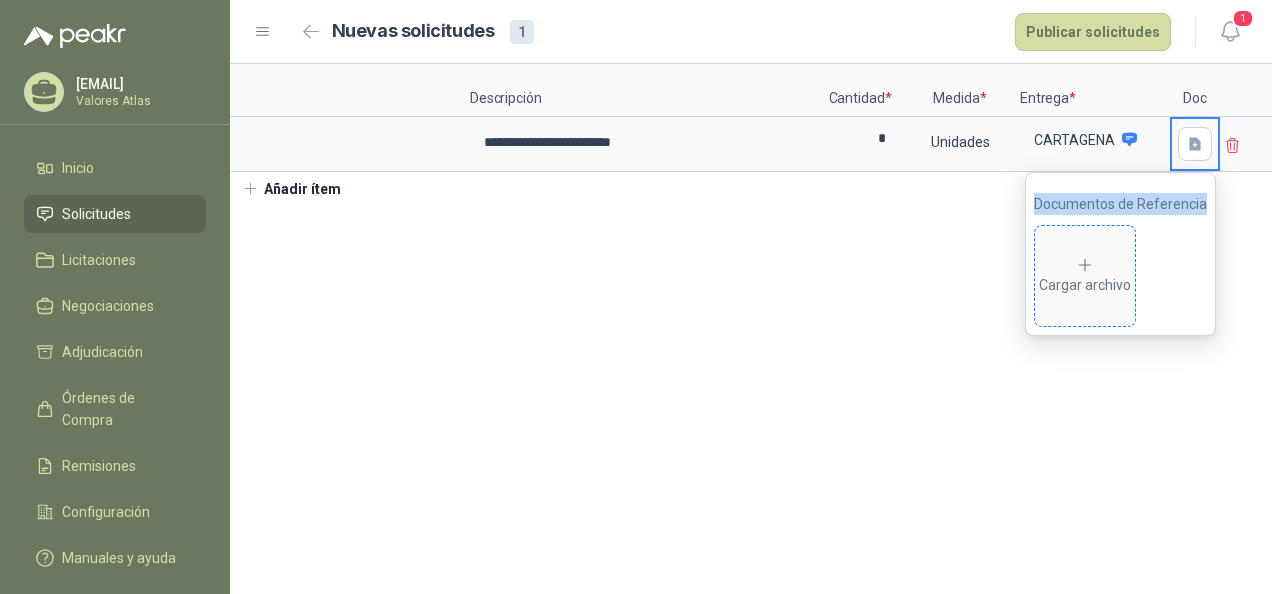 click 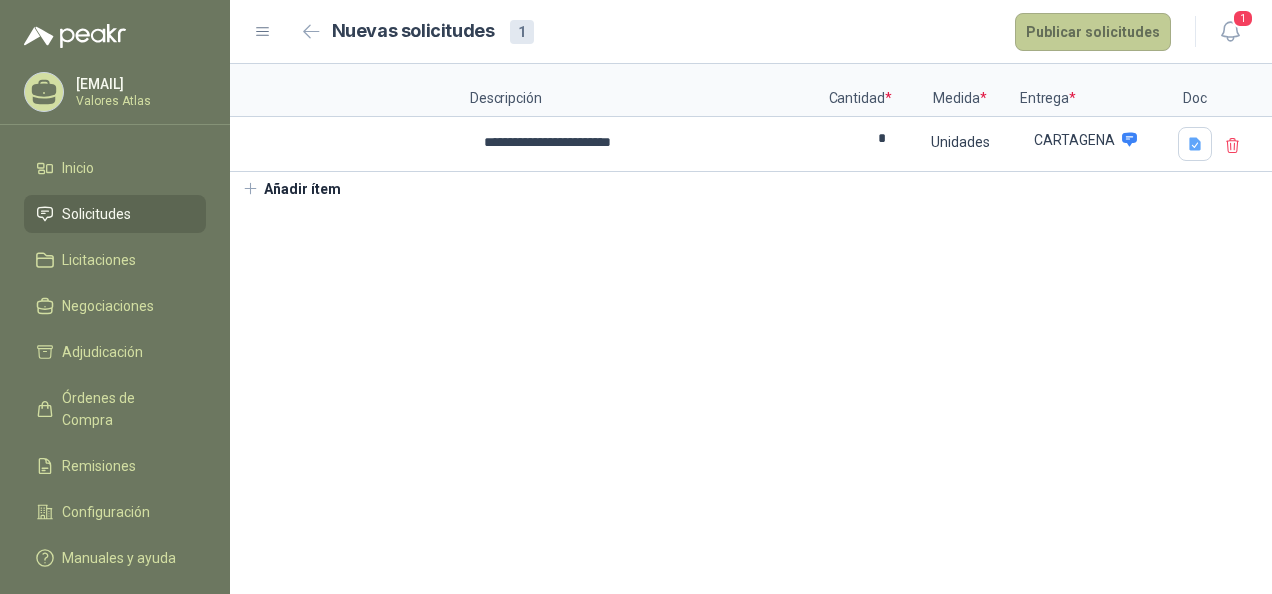 click on "Publicar solicitudes" at bounding box center [1093, 32] 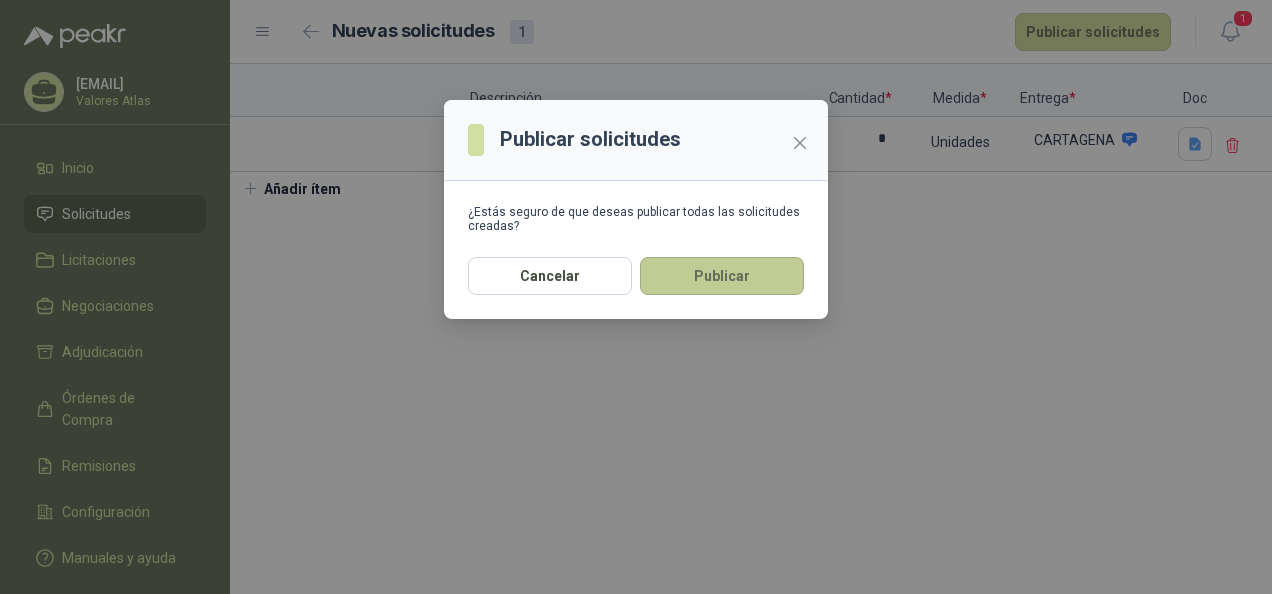 click on "Publicar" at bounding box center [722, 276] 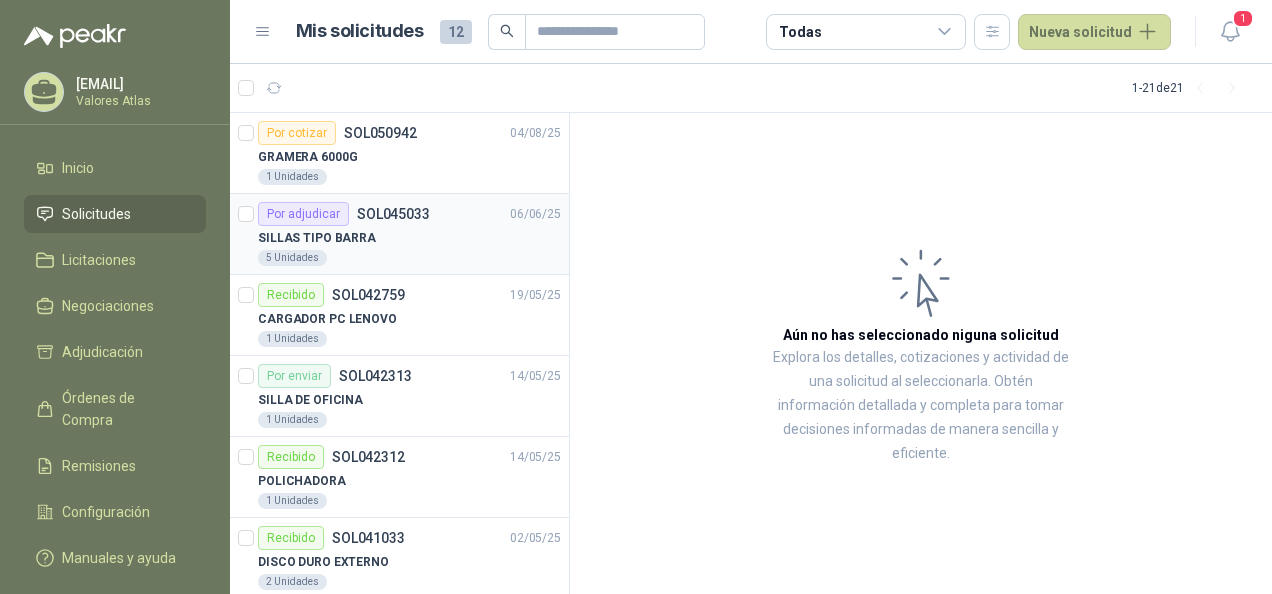 click on "5   Unidades" at bounding box center (409, 258) 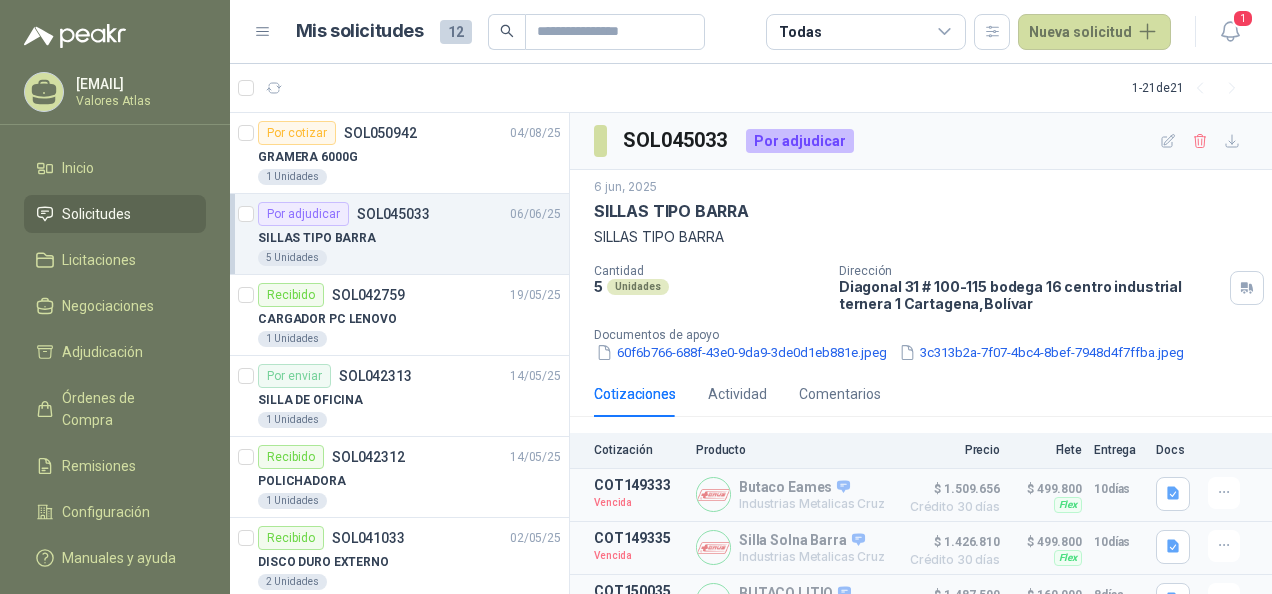 scroll, scrollTop: 34, scrollLeft: 0, axis: vertical 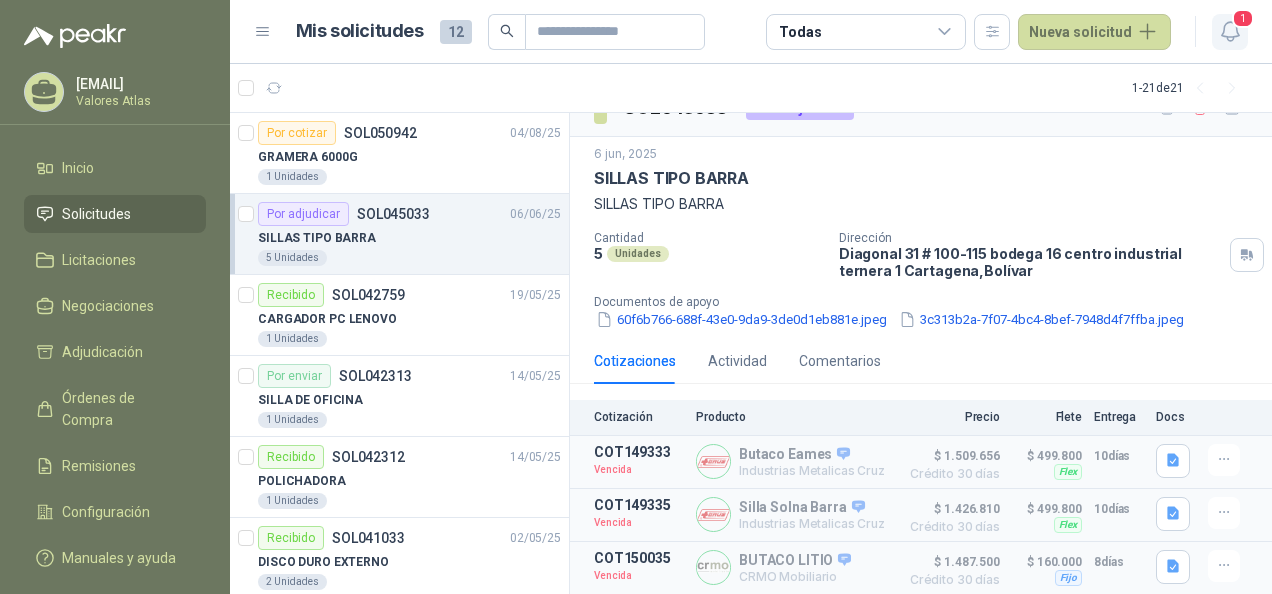 click 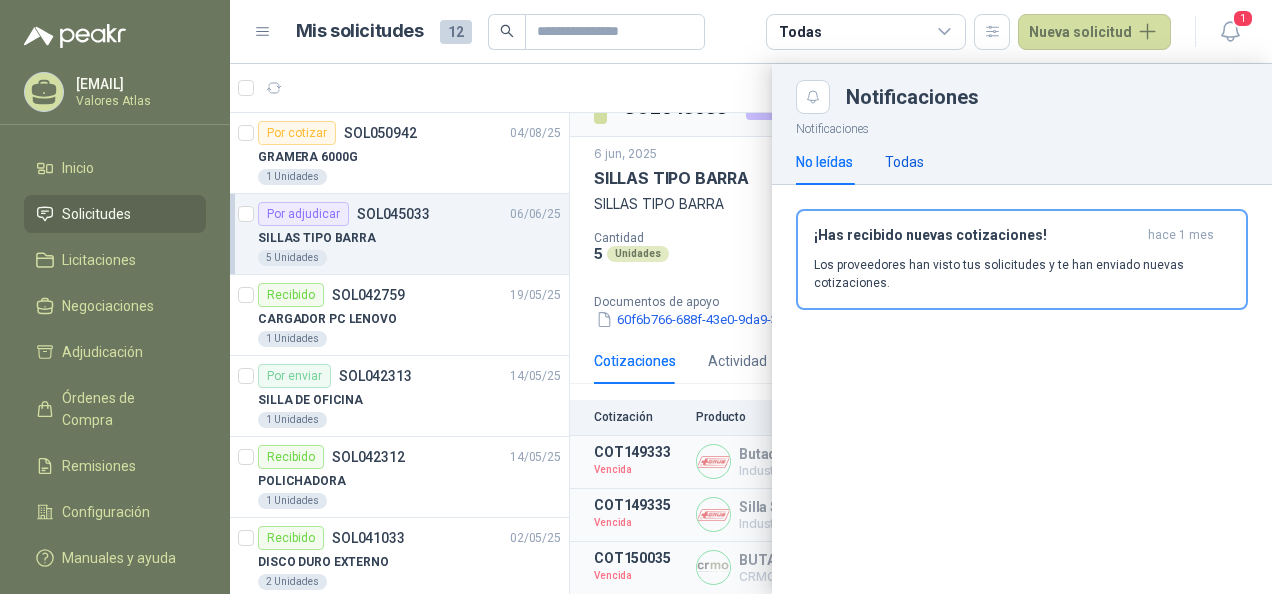 click on "Todas" at bounding box center [904, 162] 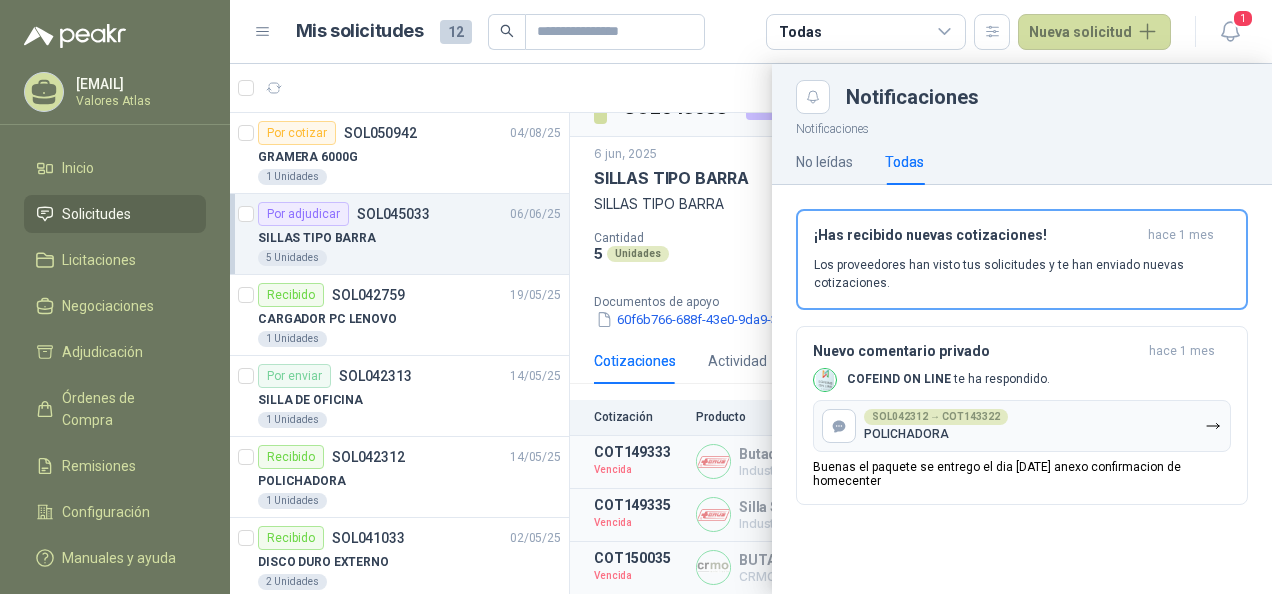 click at bounding box center [751, 329] 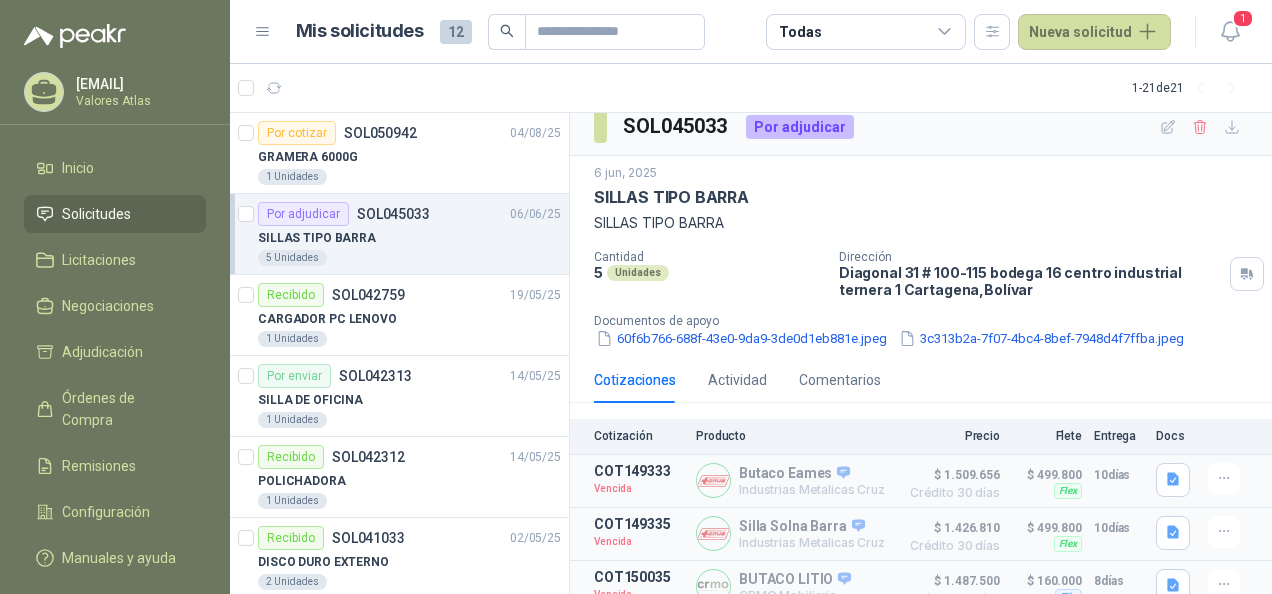 scroll, scrollTop: 0, scrollLeft: 0, axis: both 